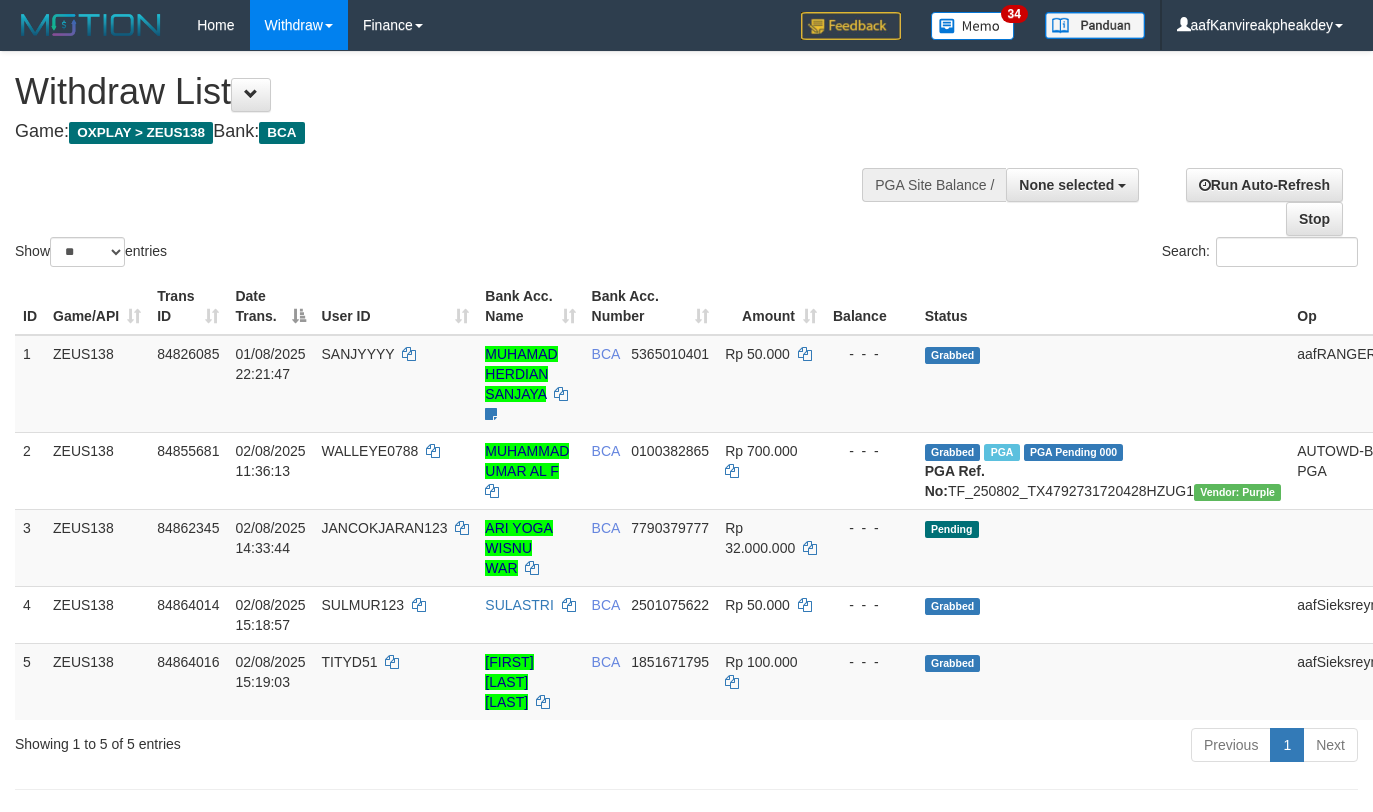 select 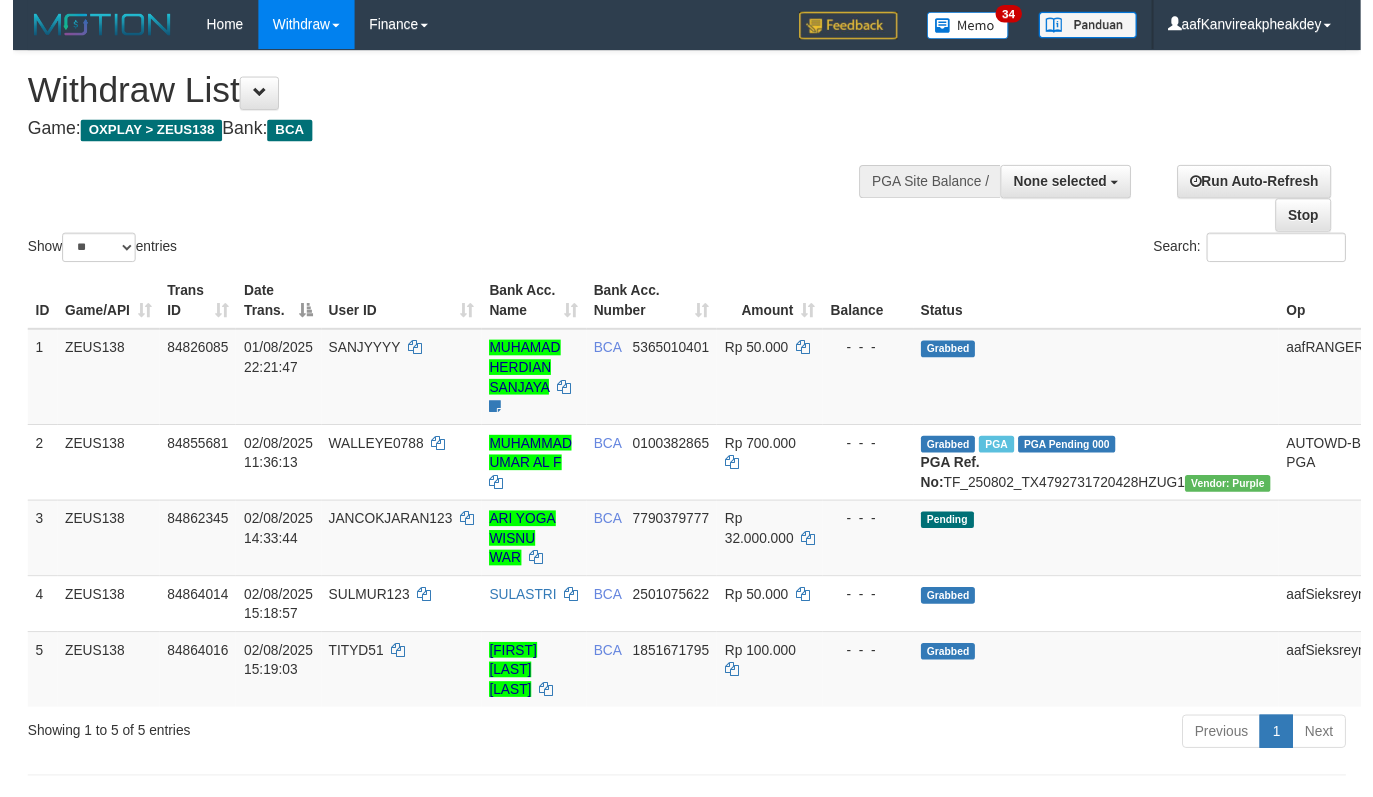 scroll, scrollTop: 0, scrollLeft: 0, axis: both 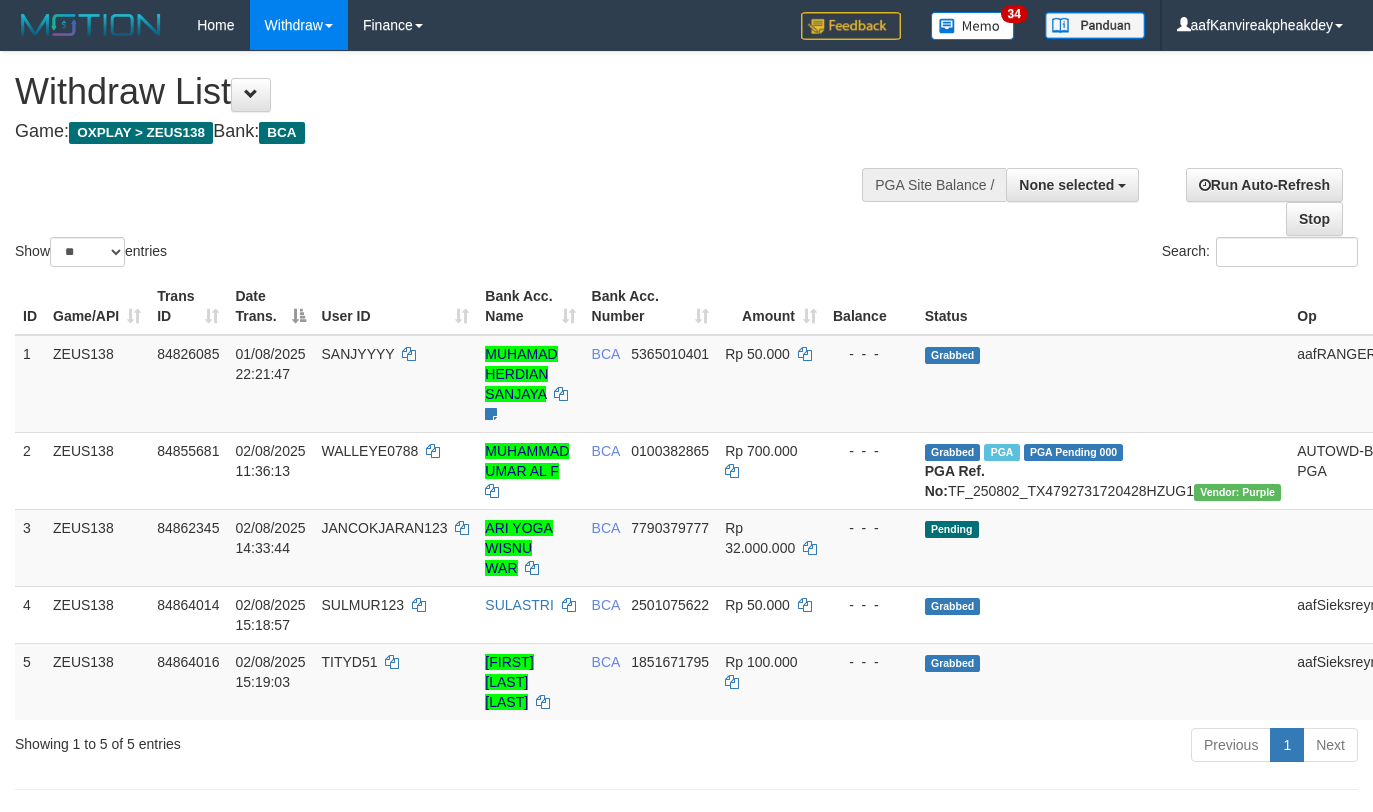 select 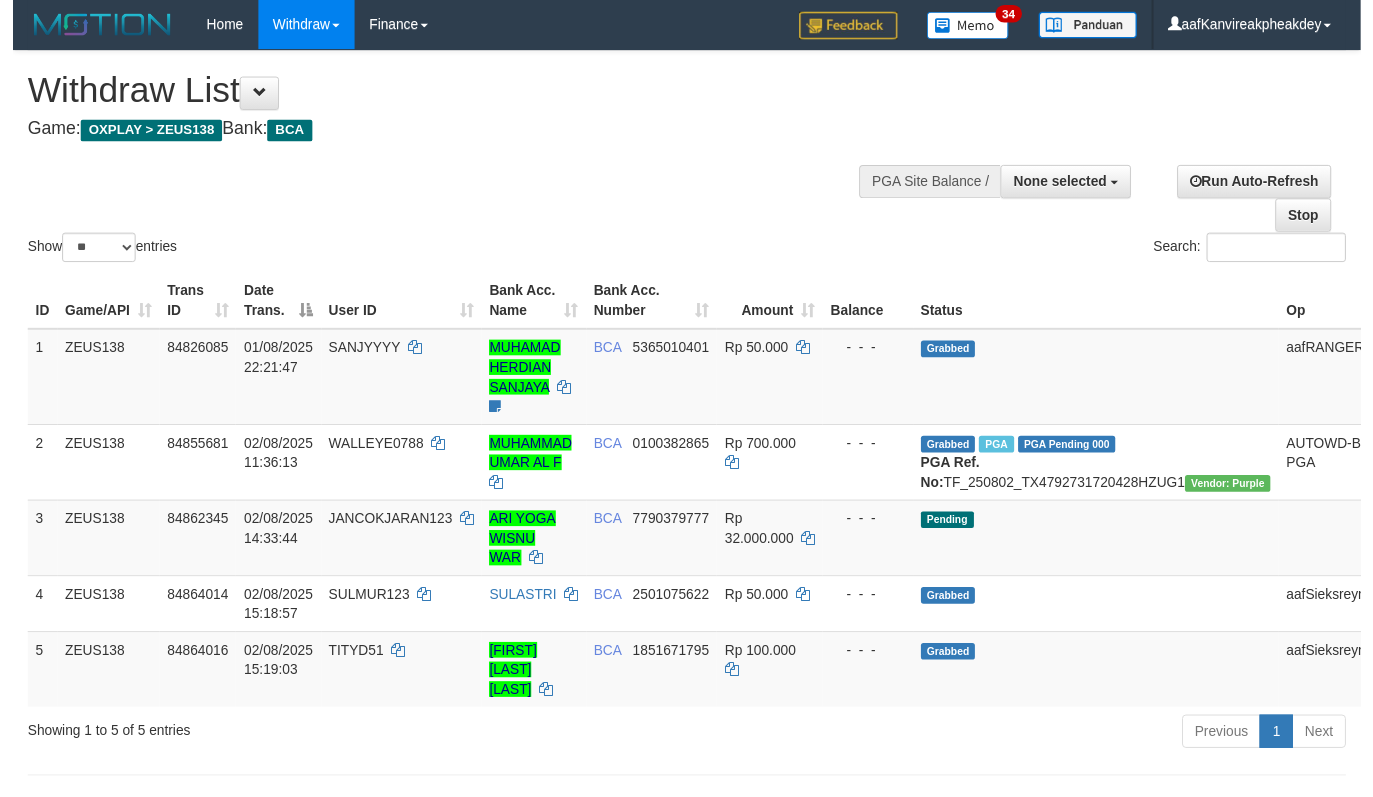 scroll, scrollTop: 0, scrollLeft: 0, axis: both 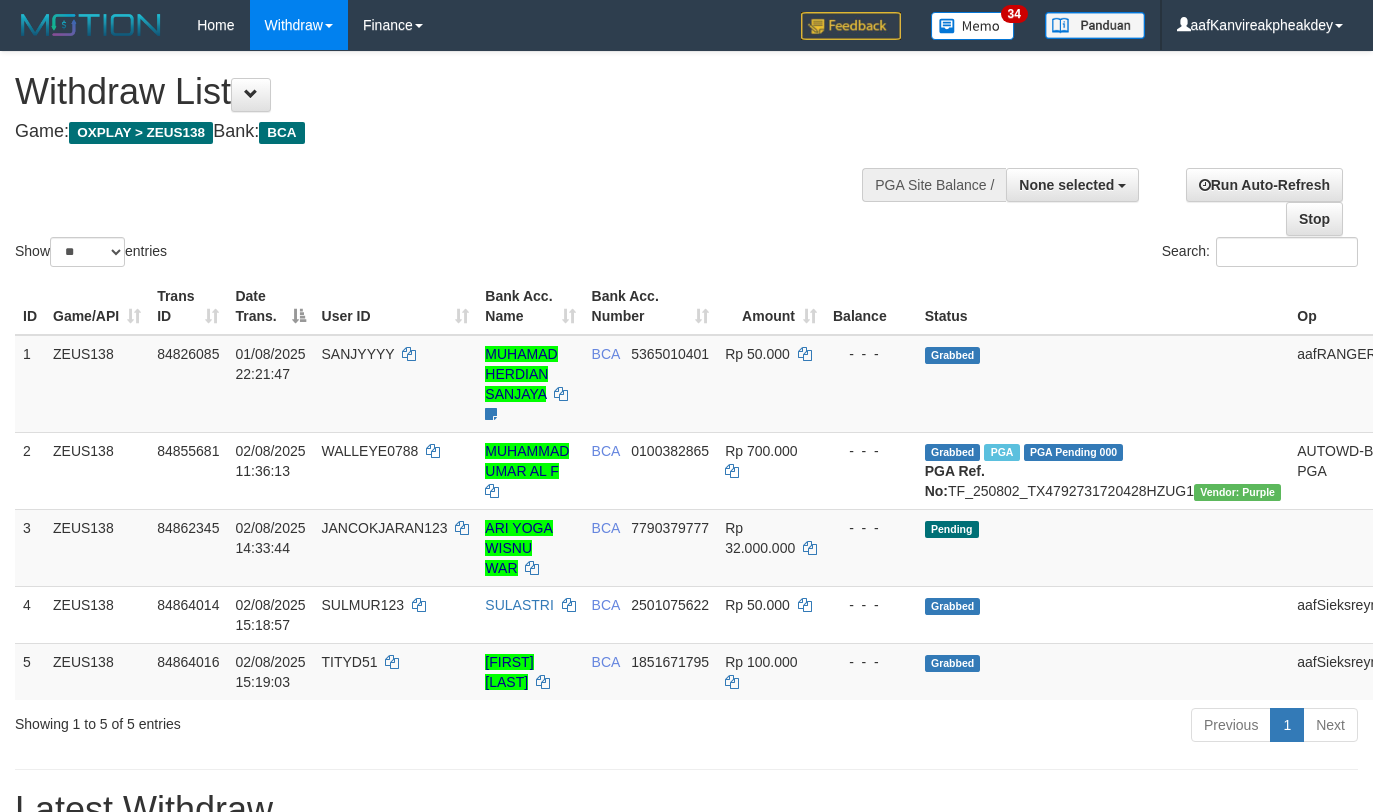 select 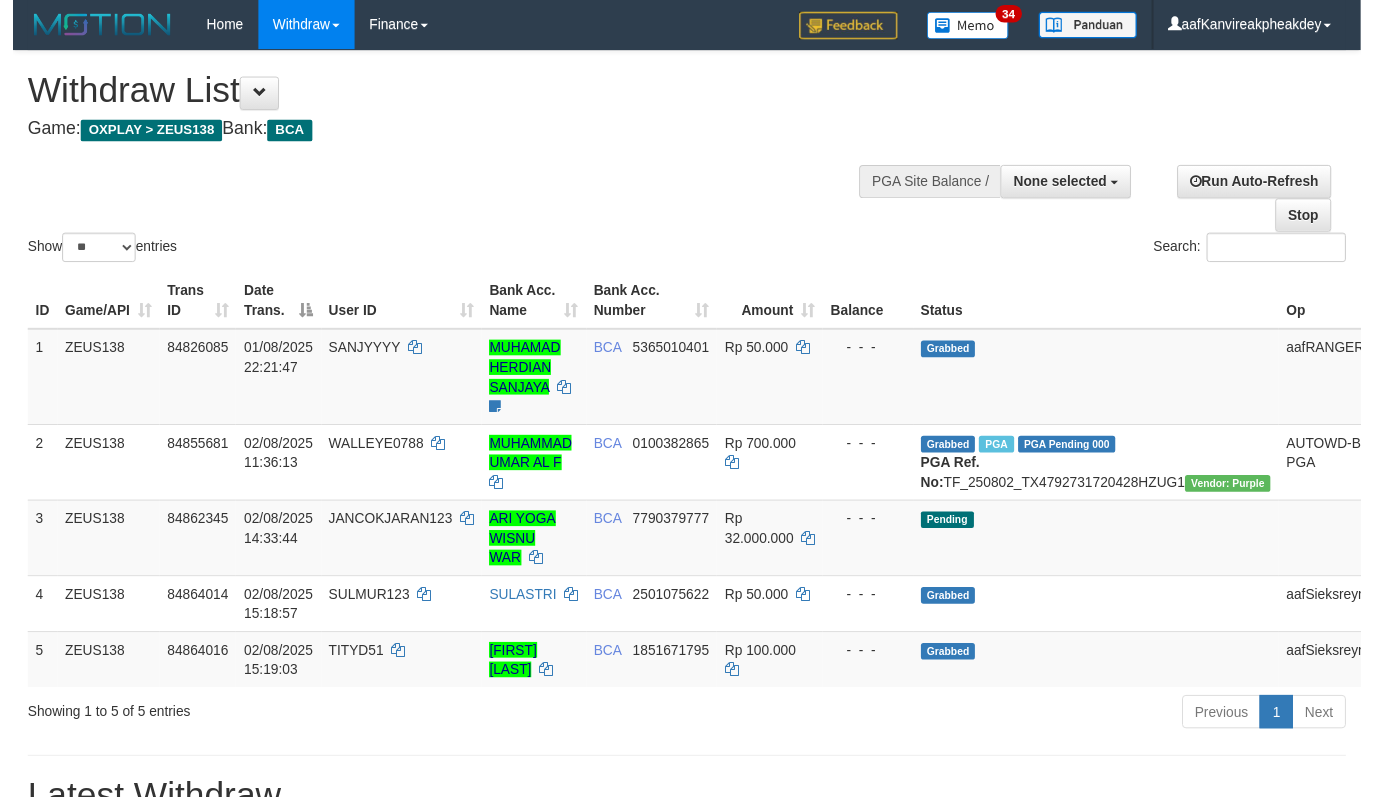 scroll, scrollTop: 0, scrollLeft: 0, axis: both 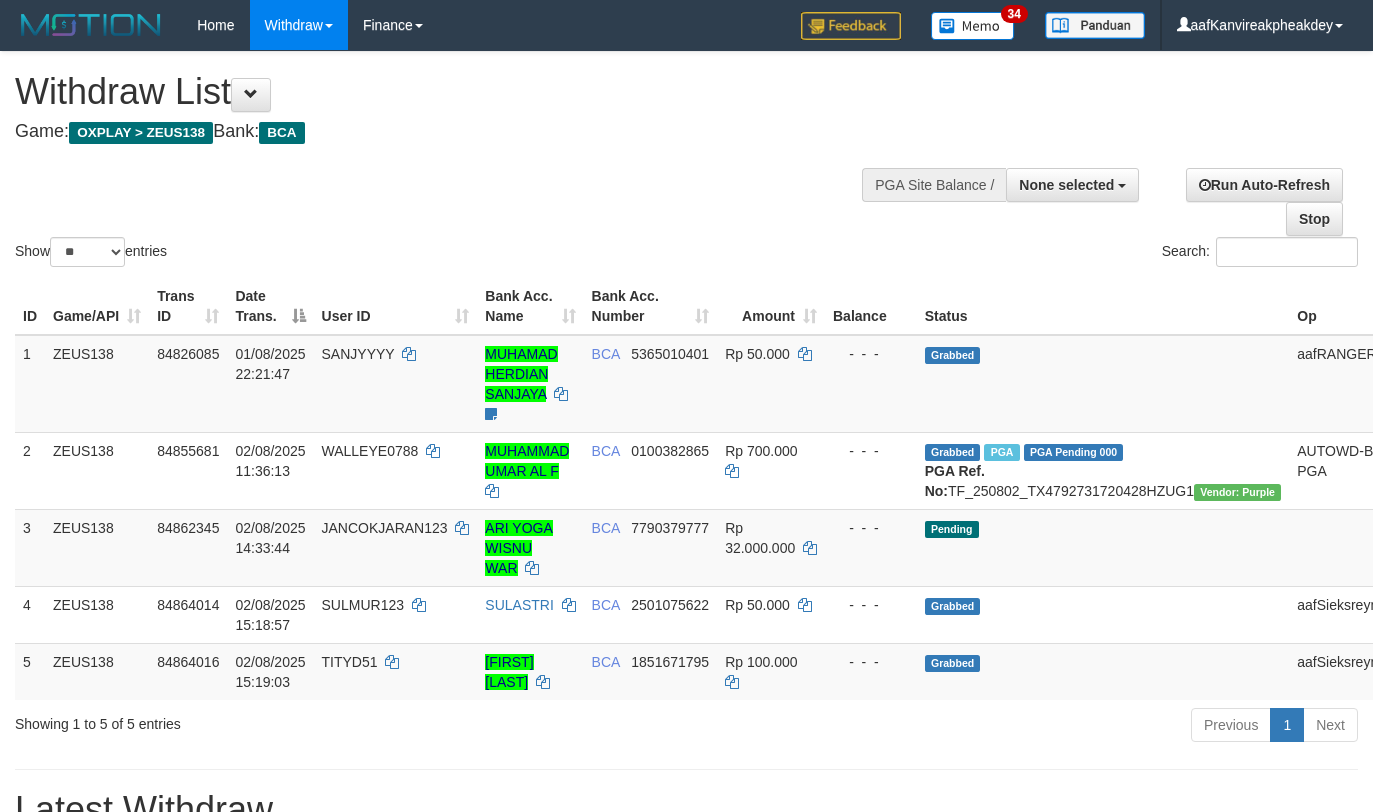 select 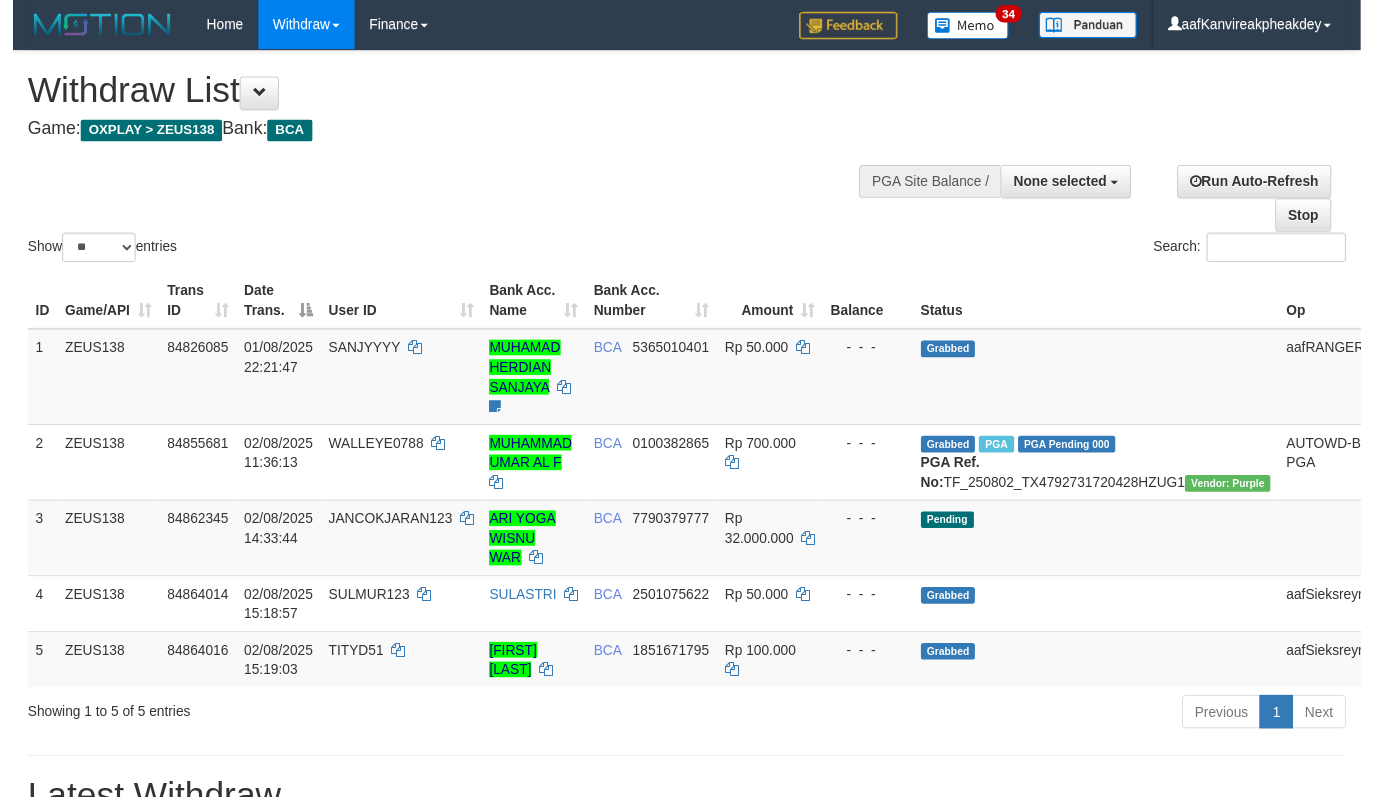 scroll, scrollTop: 0, scrollLeft: 0, axis: both 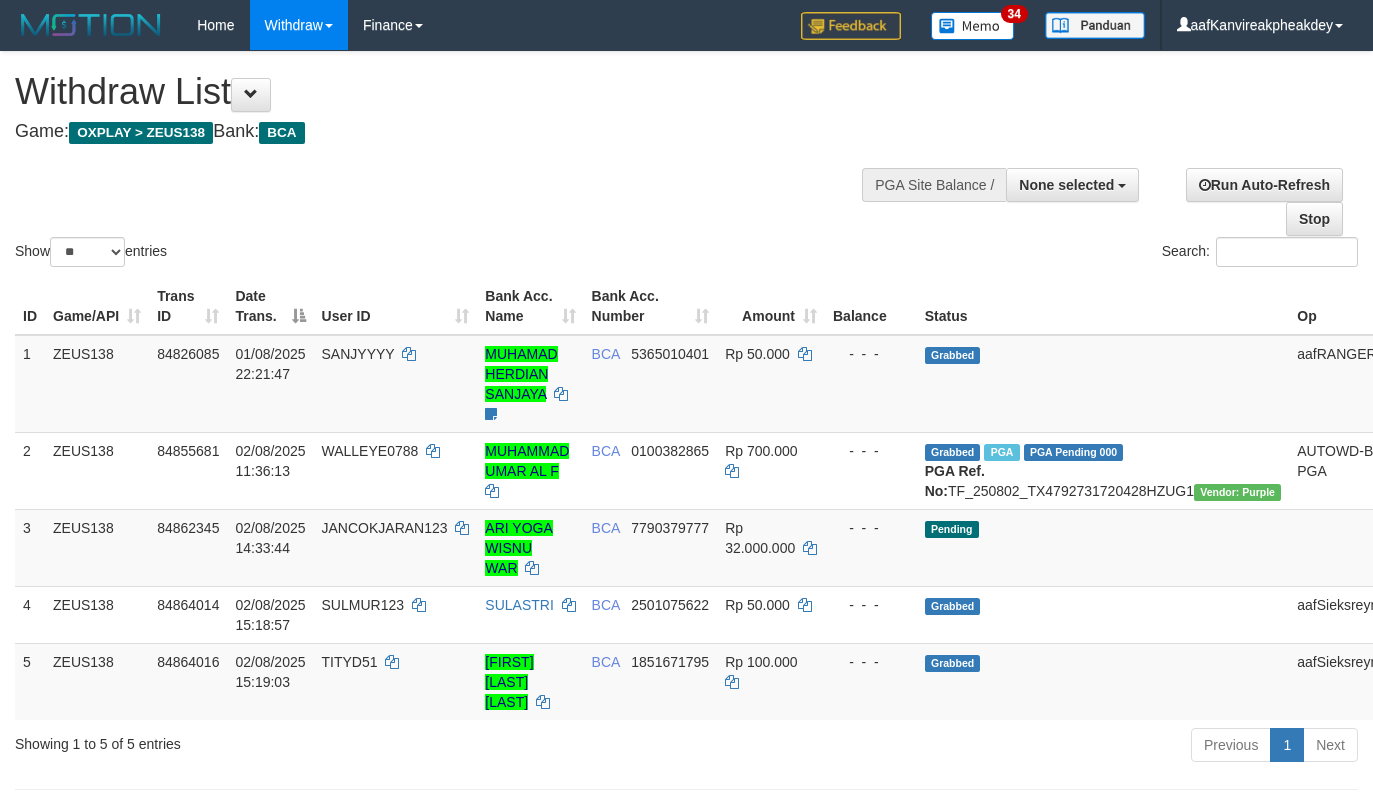 select 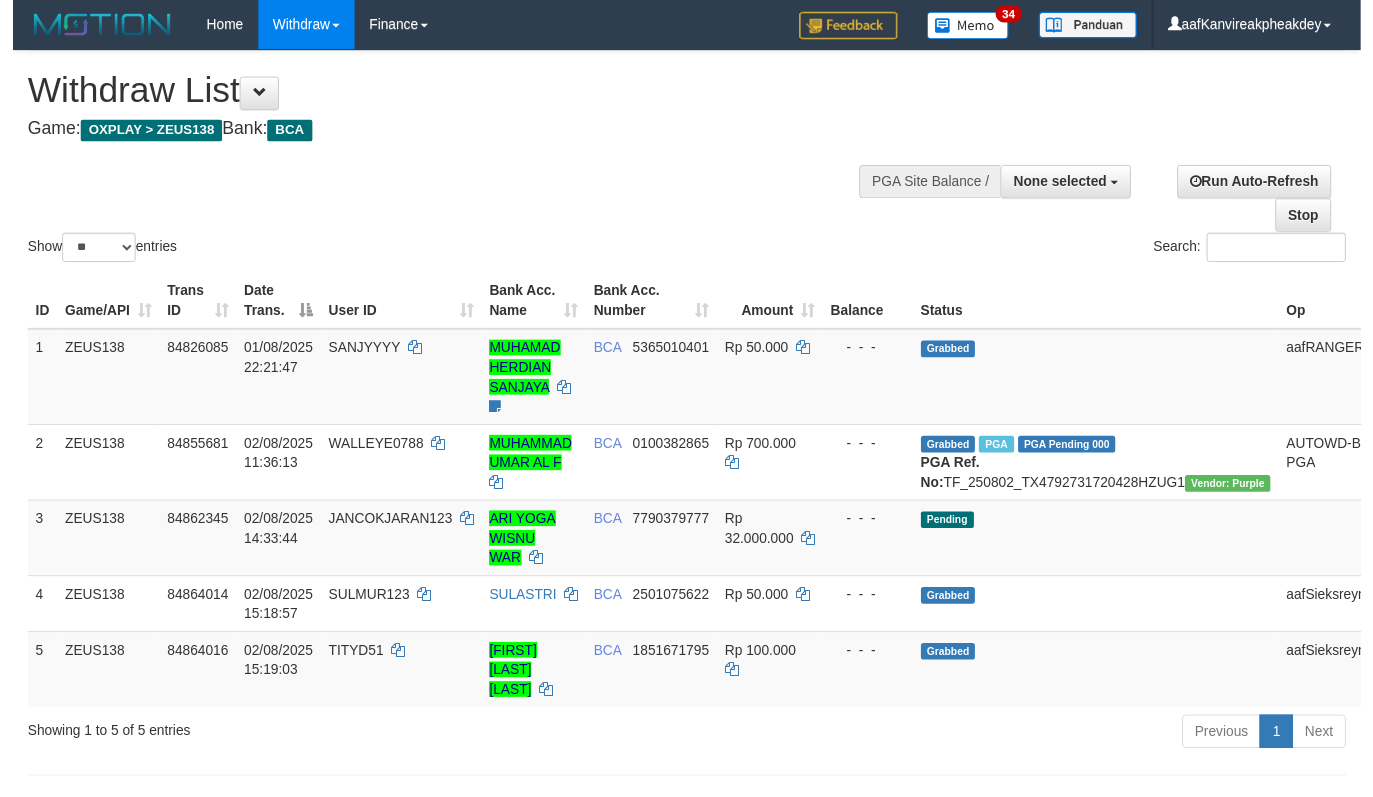 scroll, scrollTop: 0, scrollLeft: 0, axis: both 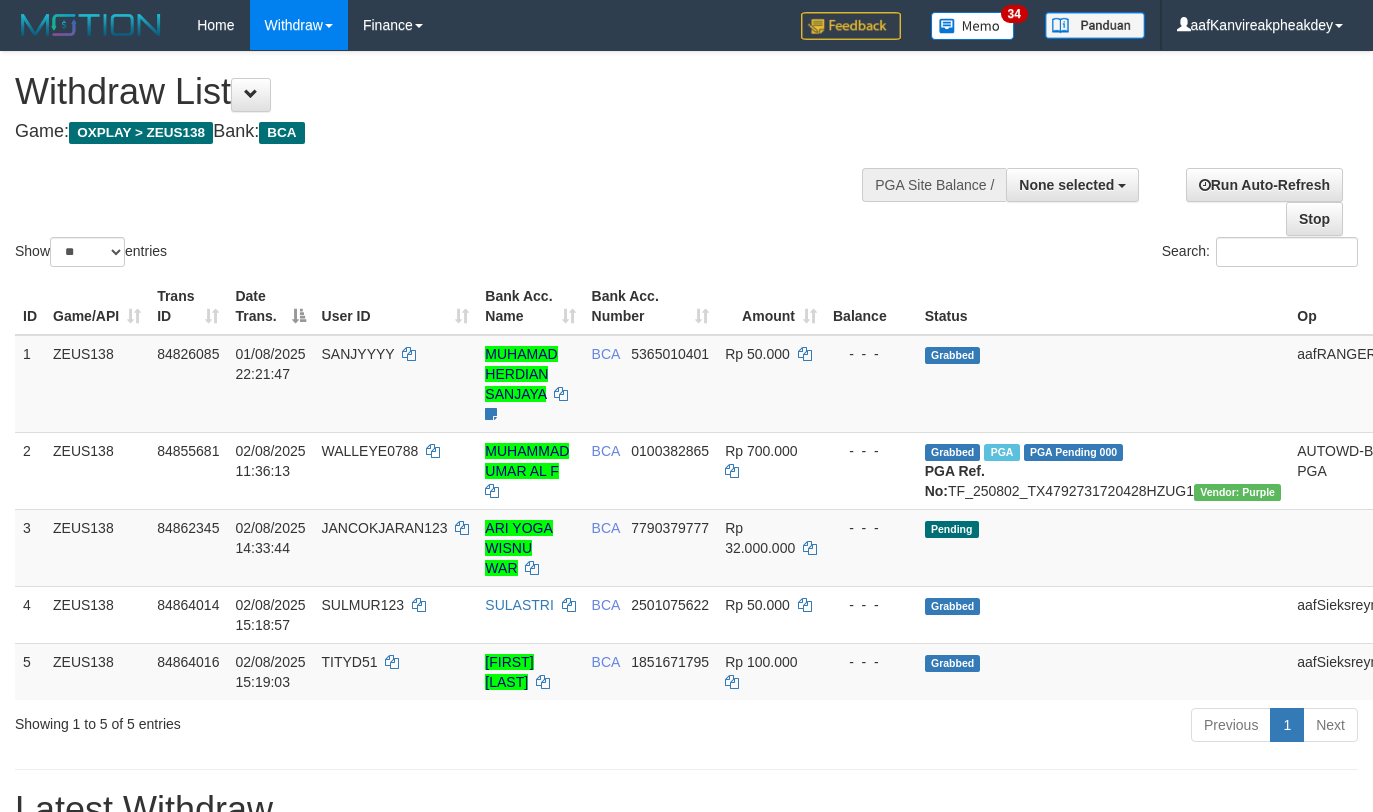 select 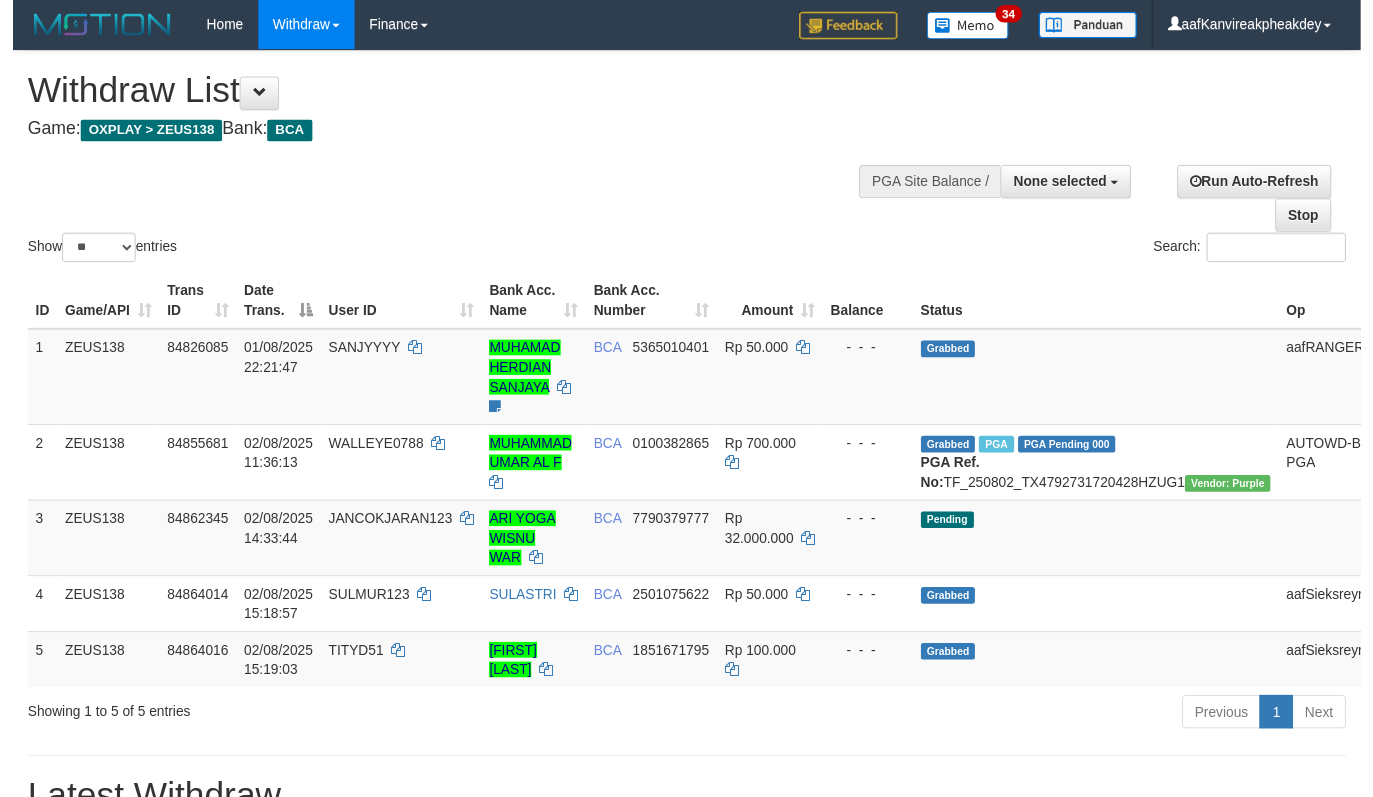 scroll, scrollTop: 0, scrollLeft: 0, axis: both 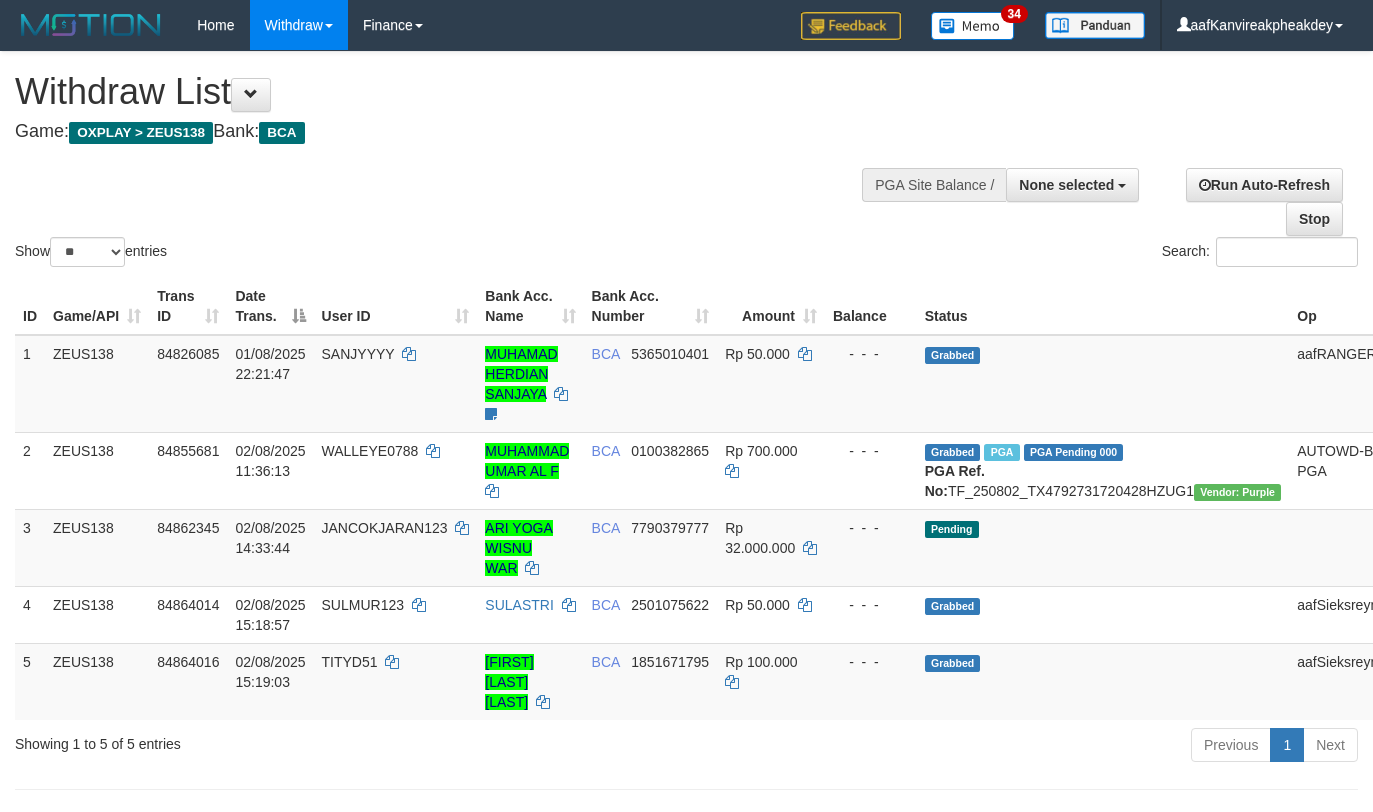 select 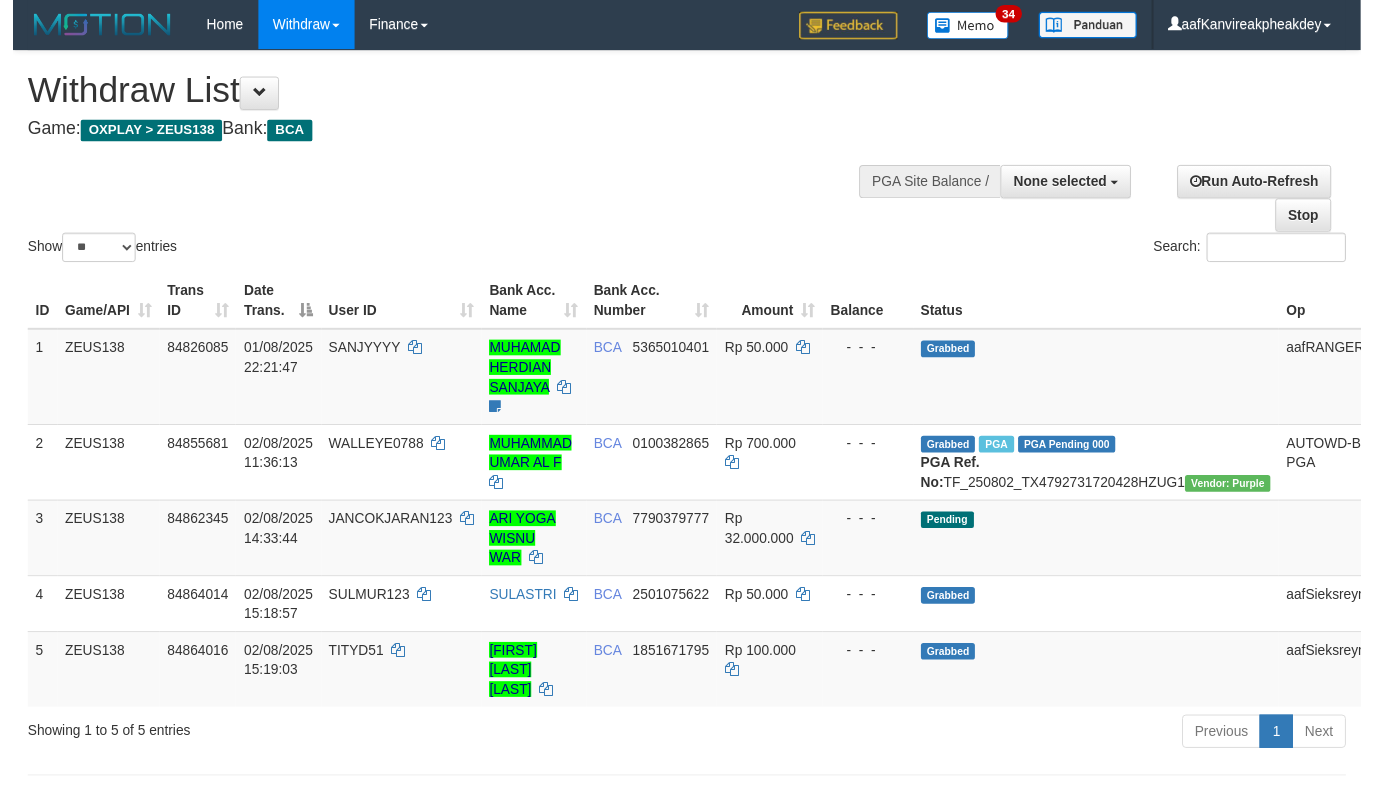 scroll, scrollTop: 0, scrollLeft: 0, axis: both 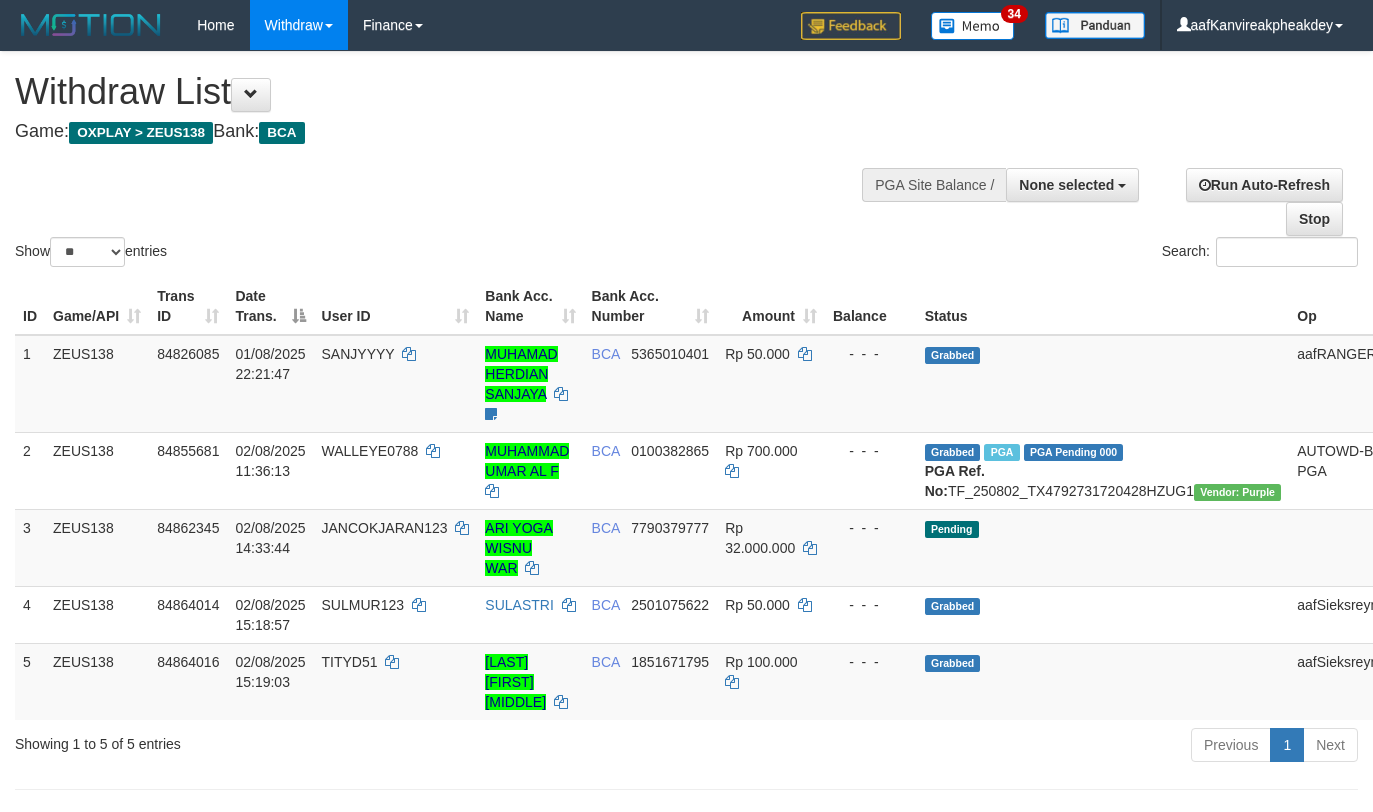 select 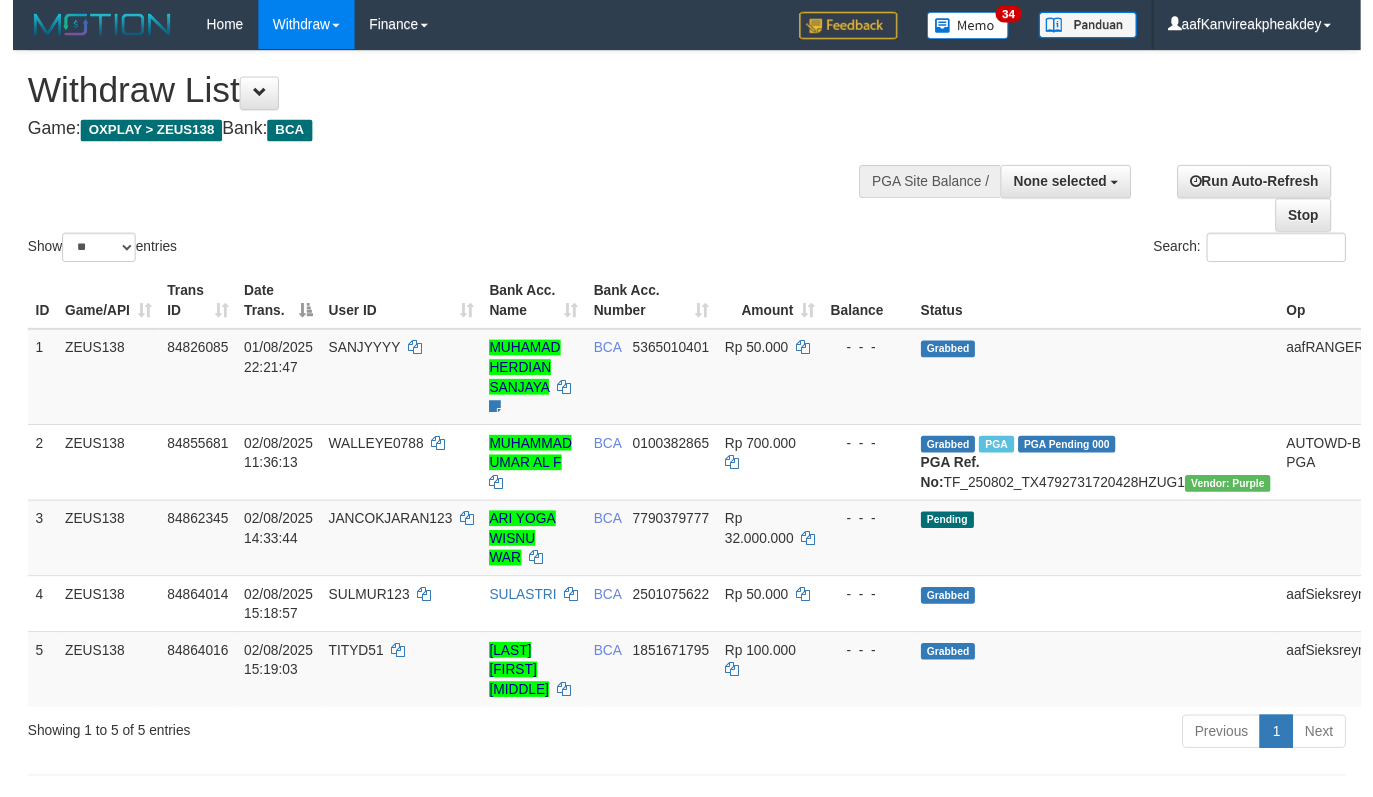 scroll, scrollTop: 0, scrollLeft: 0, axis: both 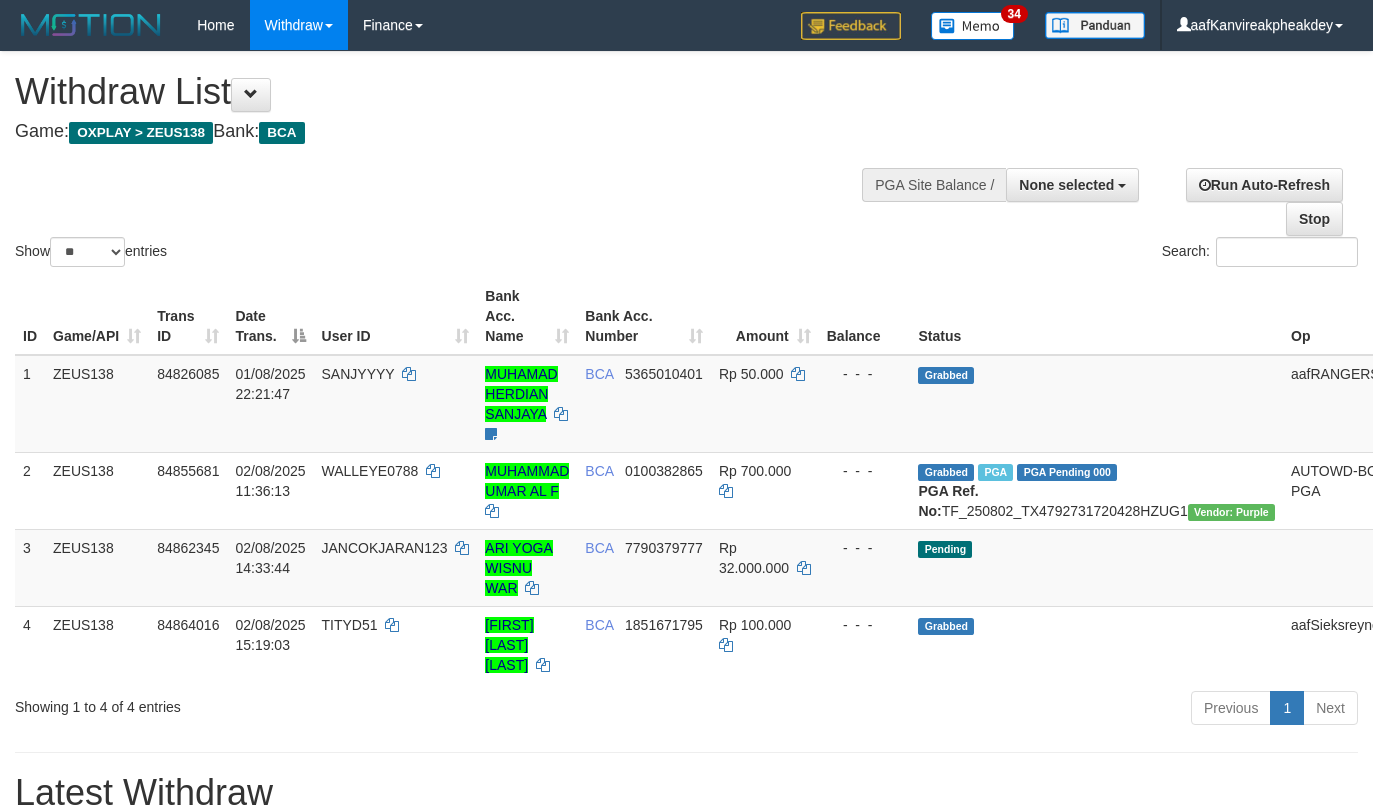 select 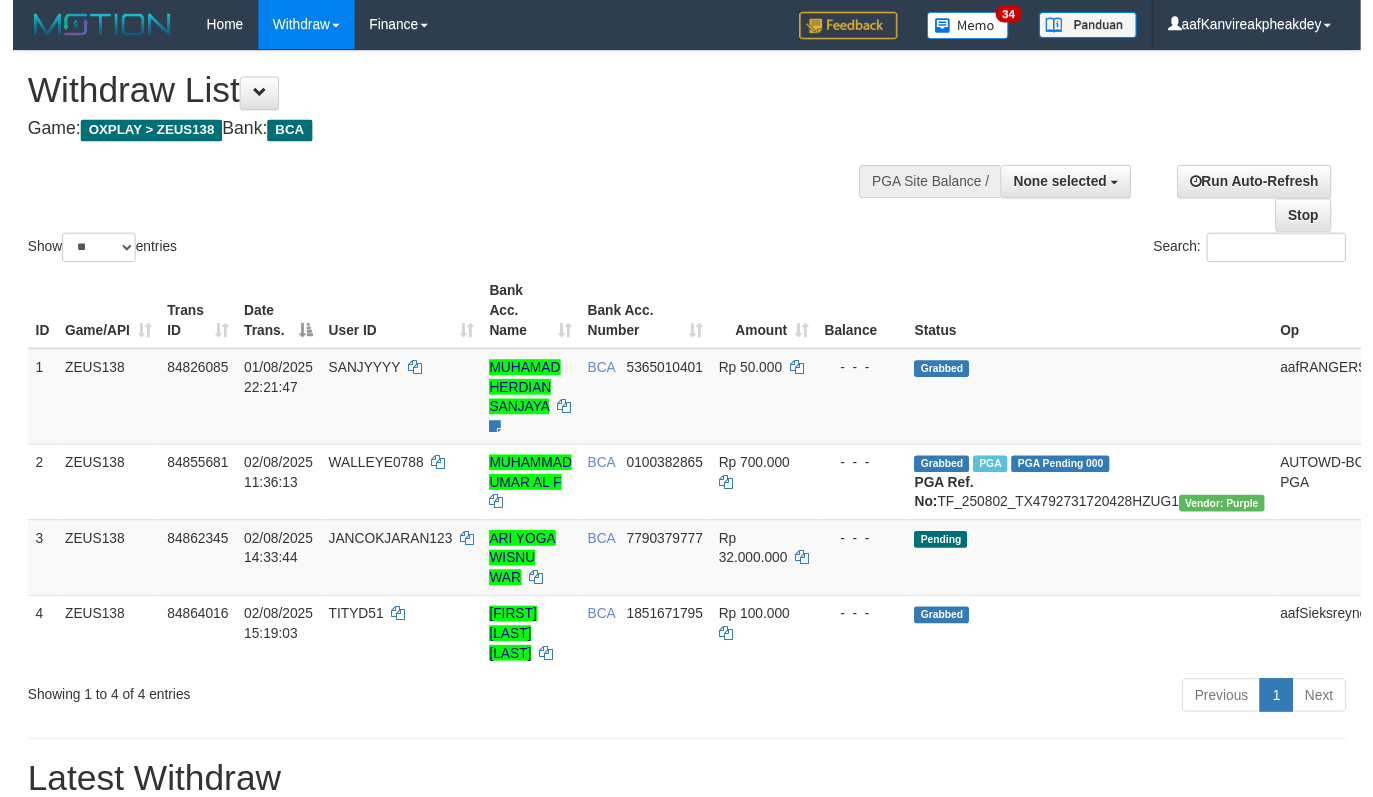 scroll, scrollTop: 0, scrollLeft: 0, axis: both 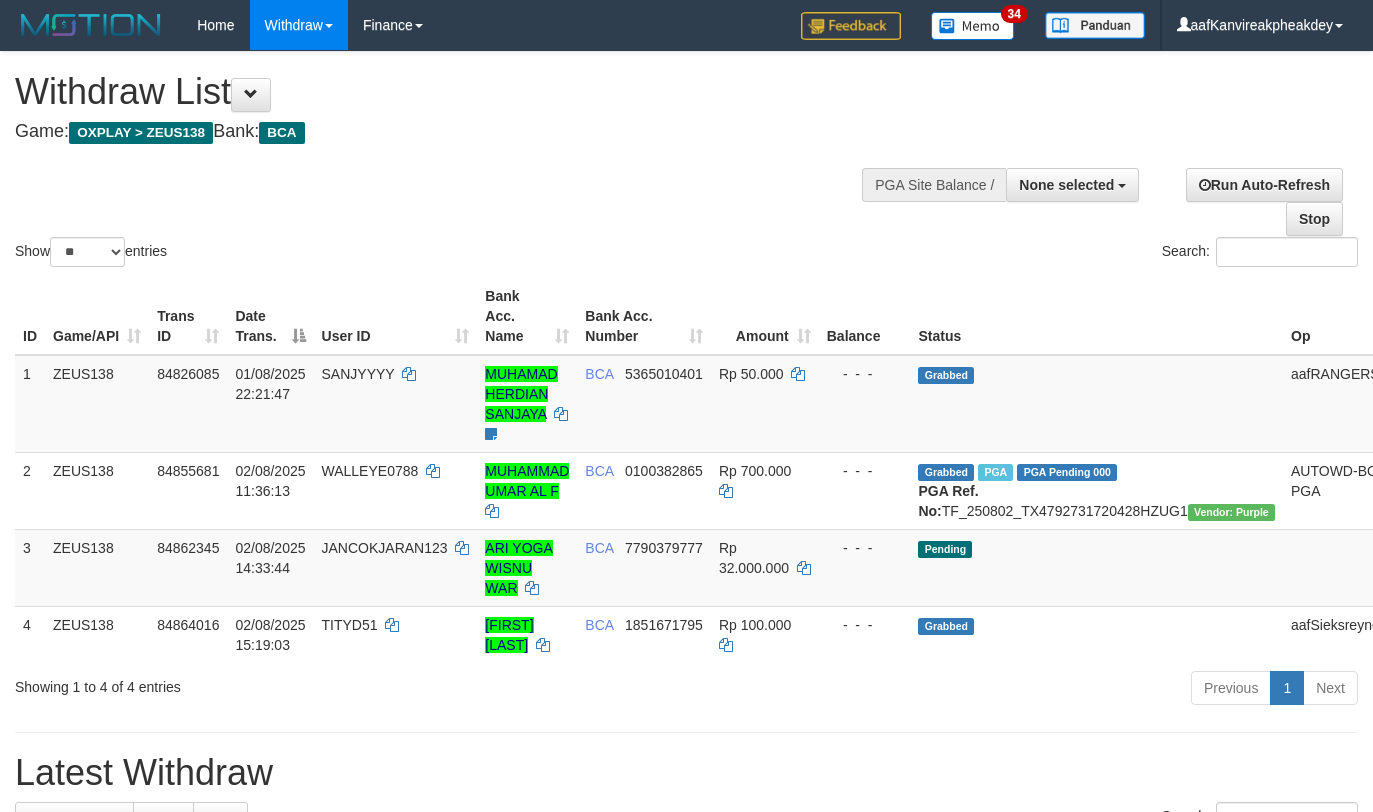 select 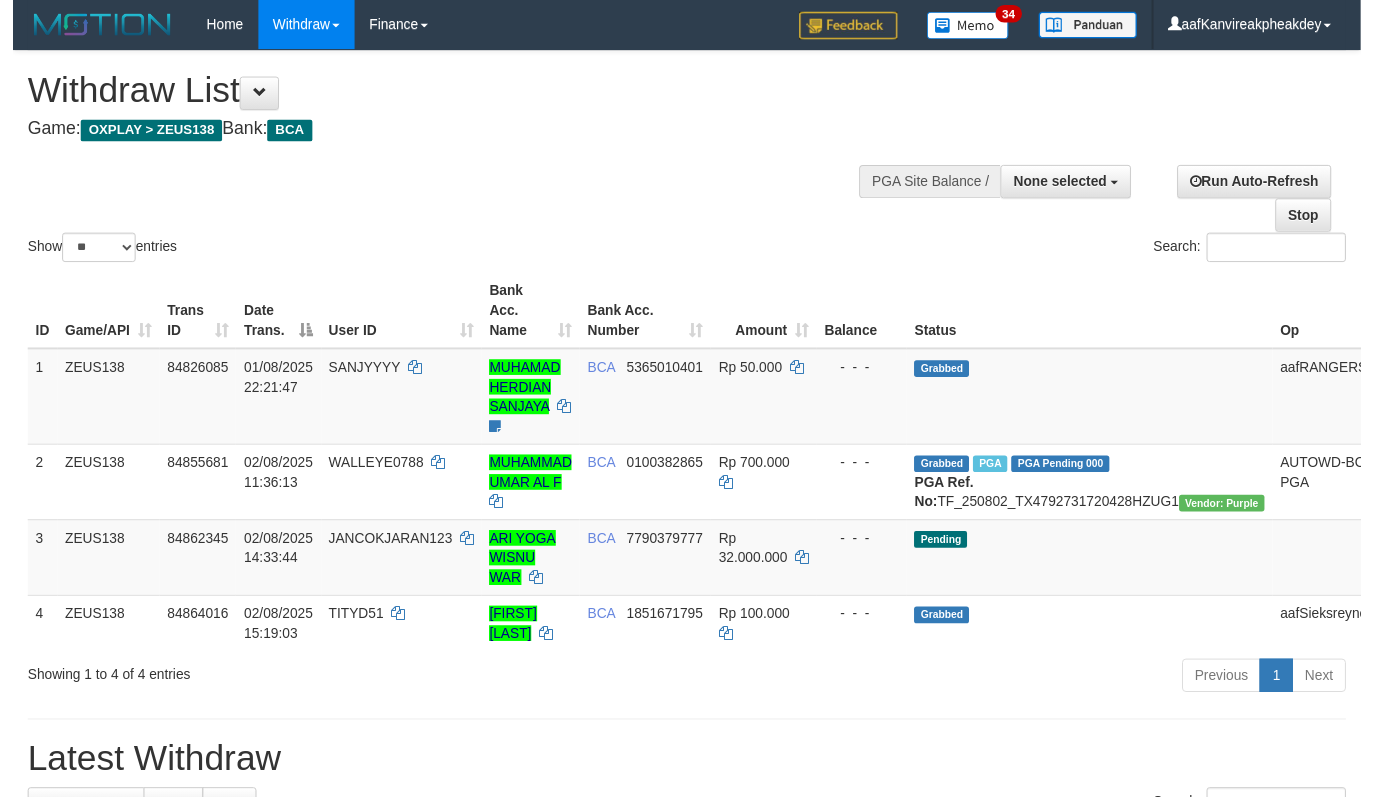 scroll, scrollTop: 0, scrollLeft: 0, axis: both 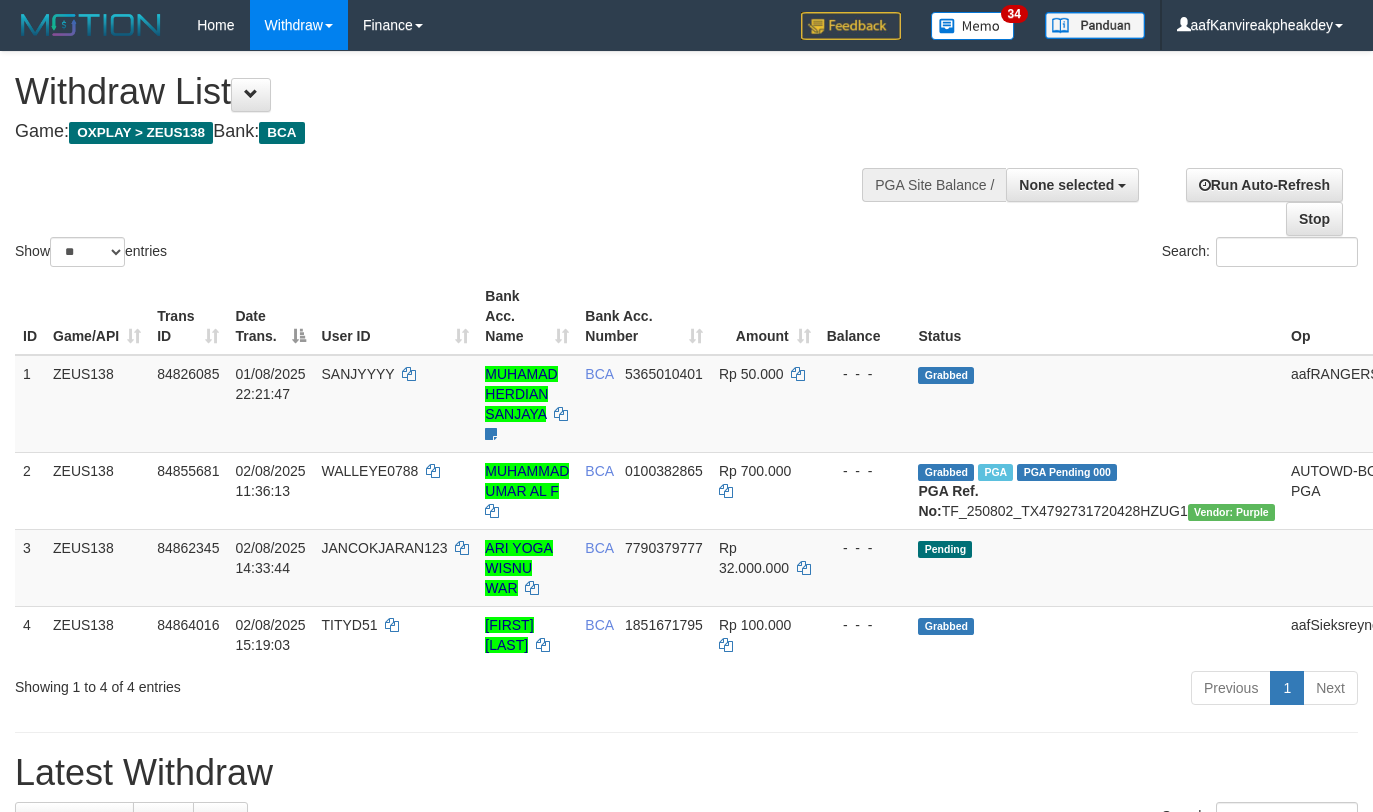 select 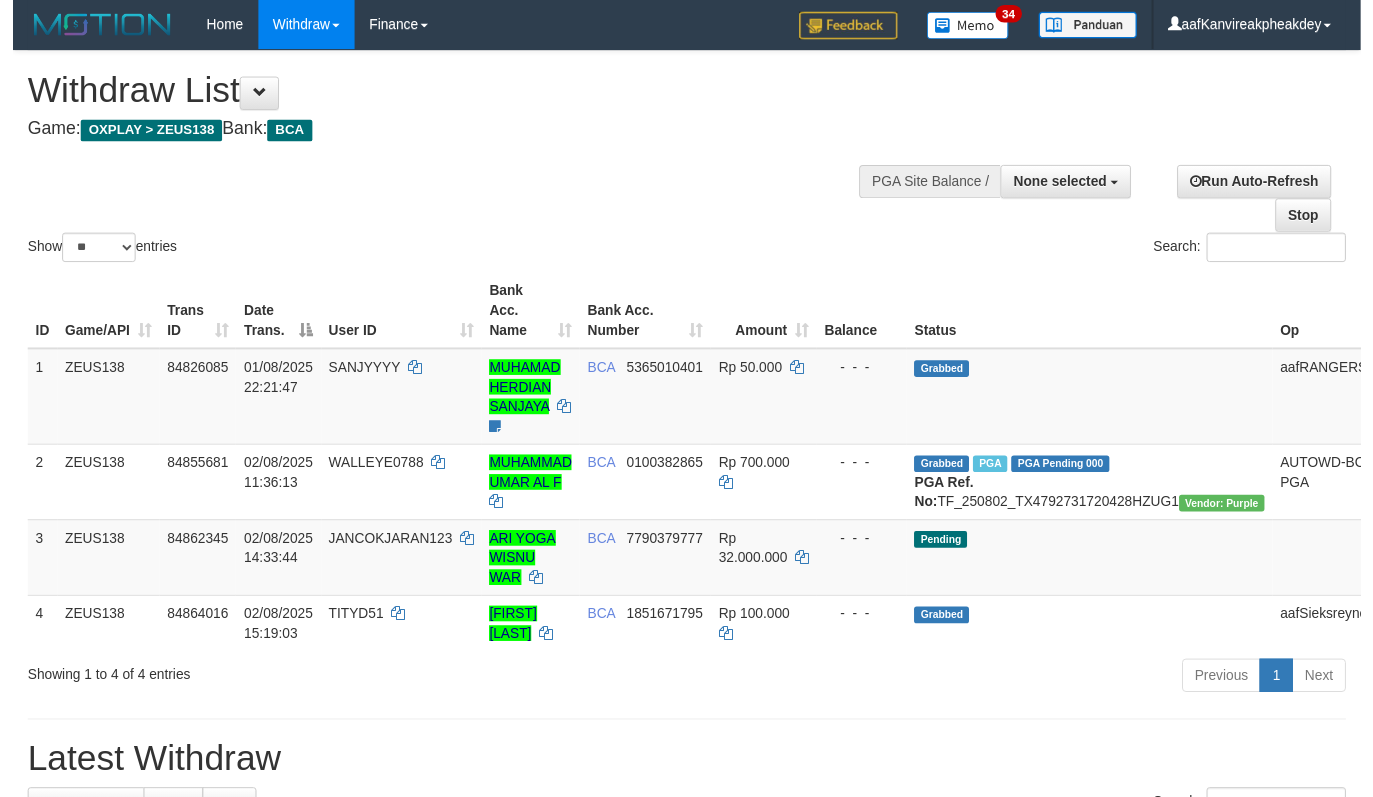 scroll, scrollTop: 0, scrollLeft: 0, axis: both 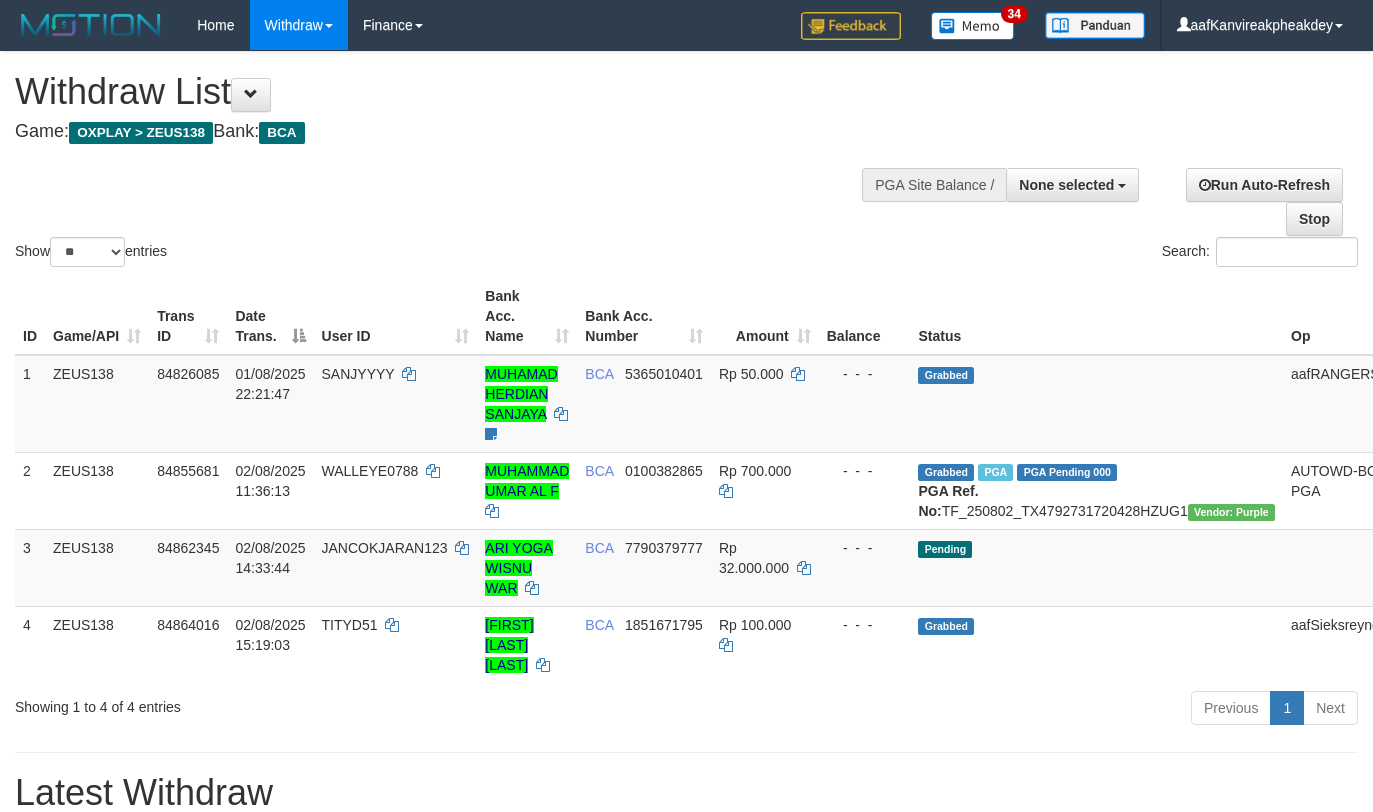 select 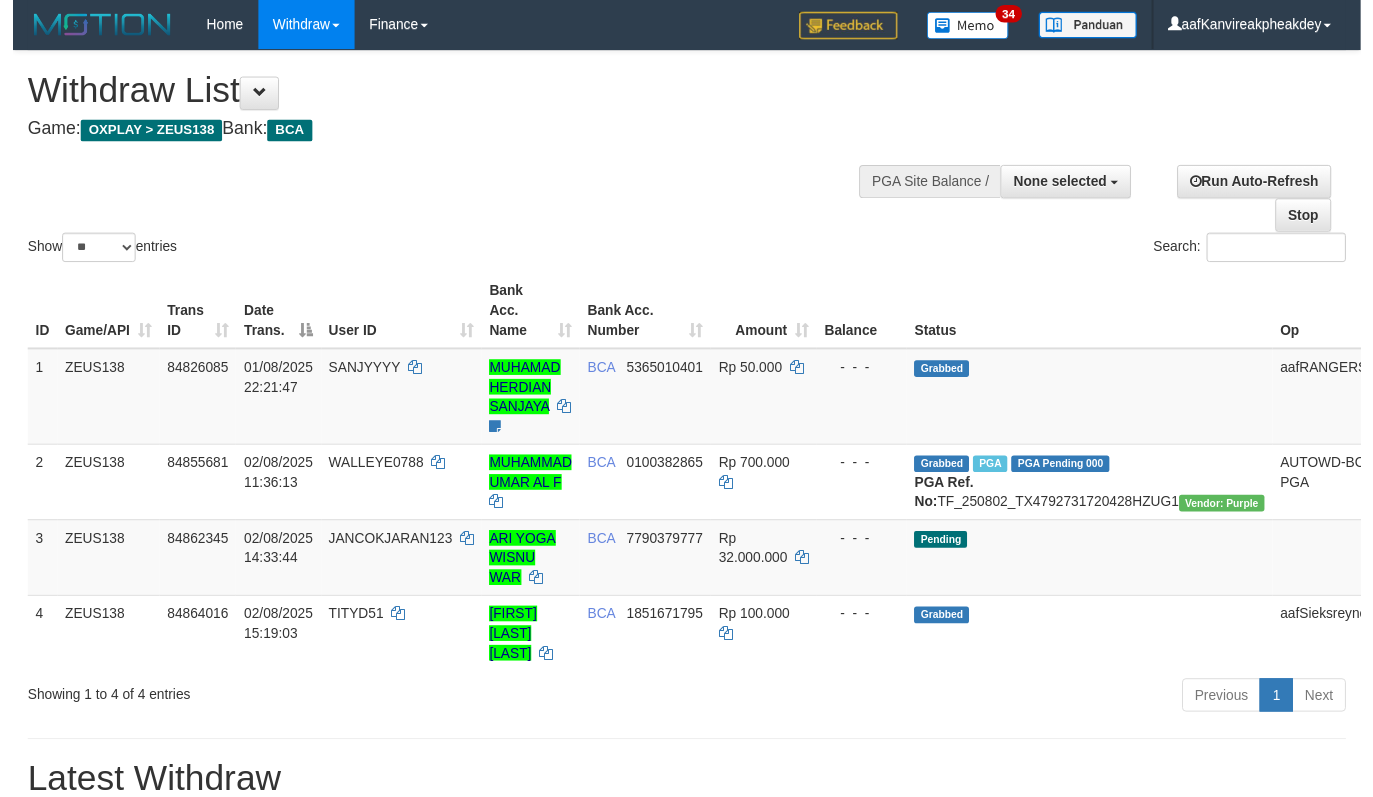 scroll, scrollTop: 0, scrollLeft: 0, axis: both 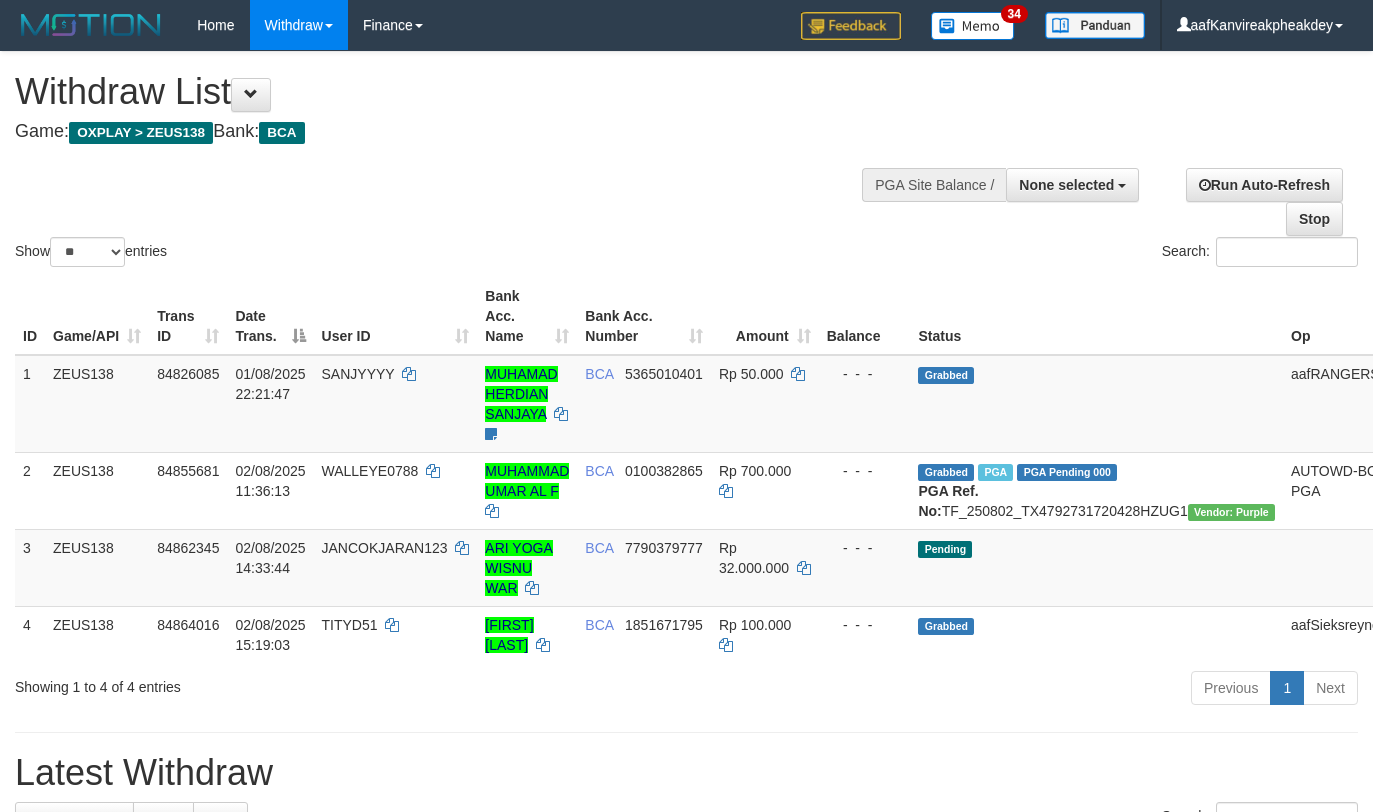 select 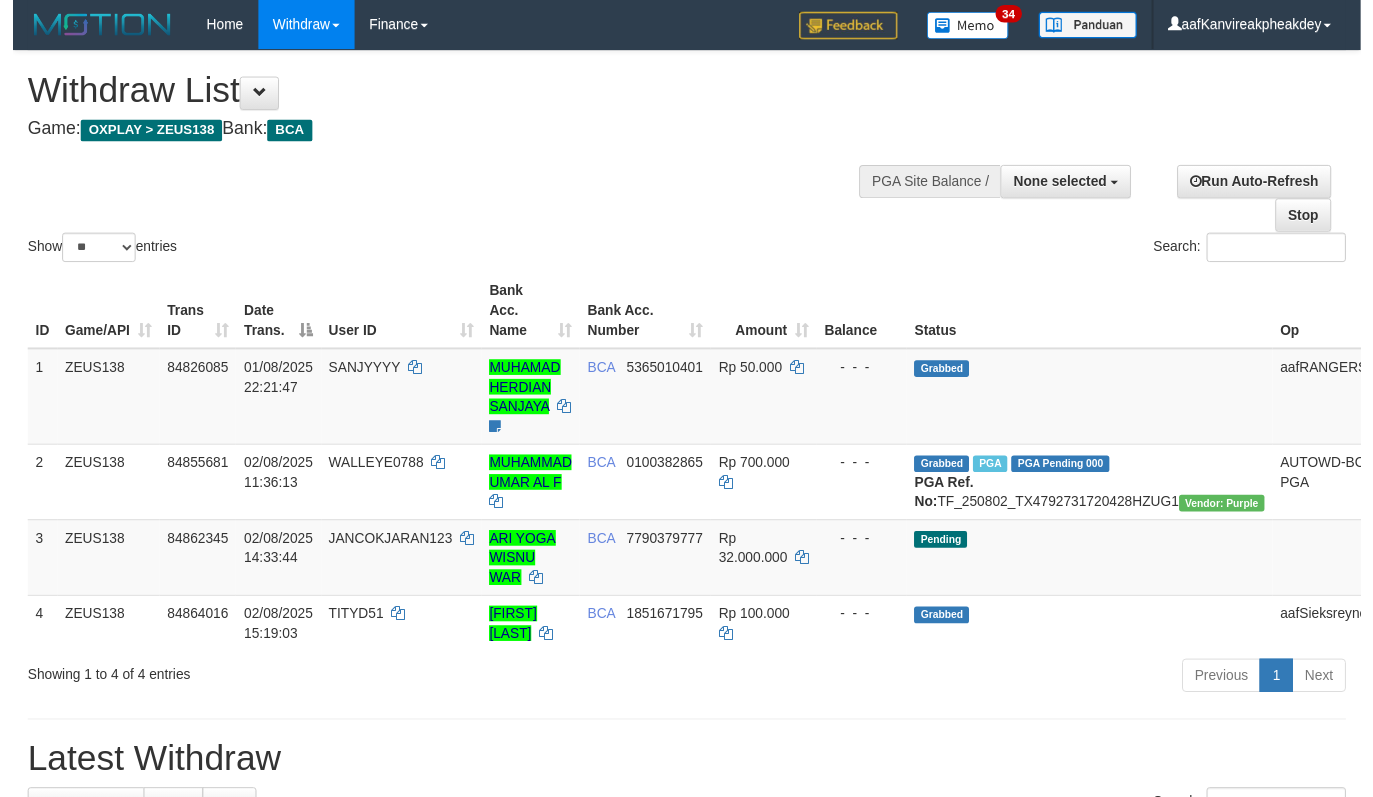 scroll, scrollTop: 0, scrollLeft: 0, axis: both 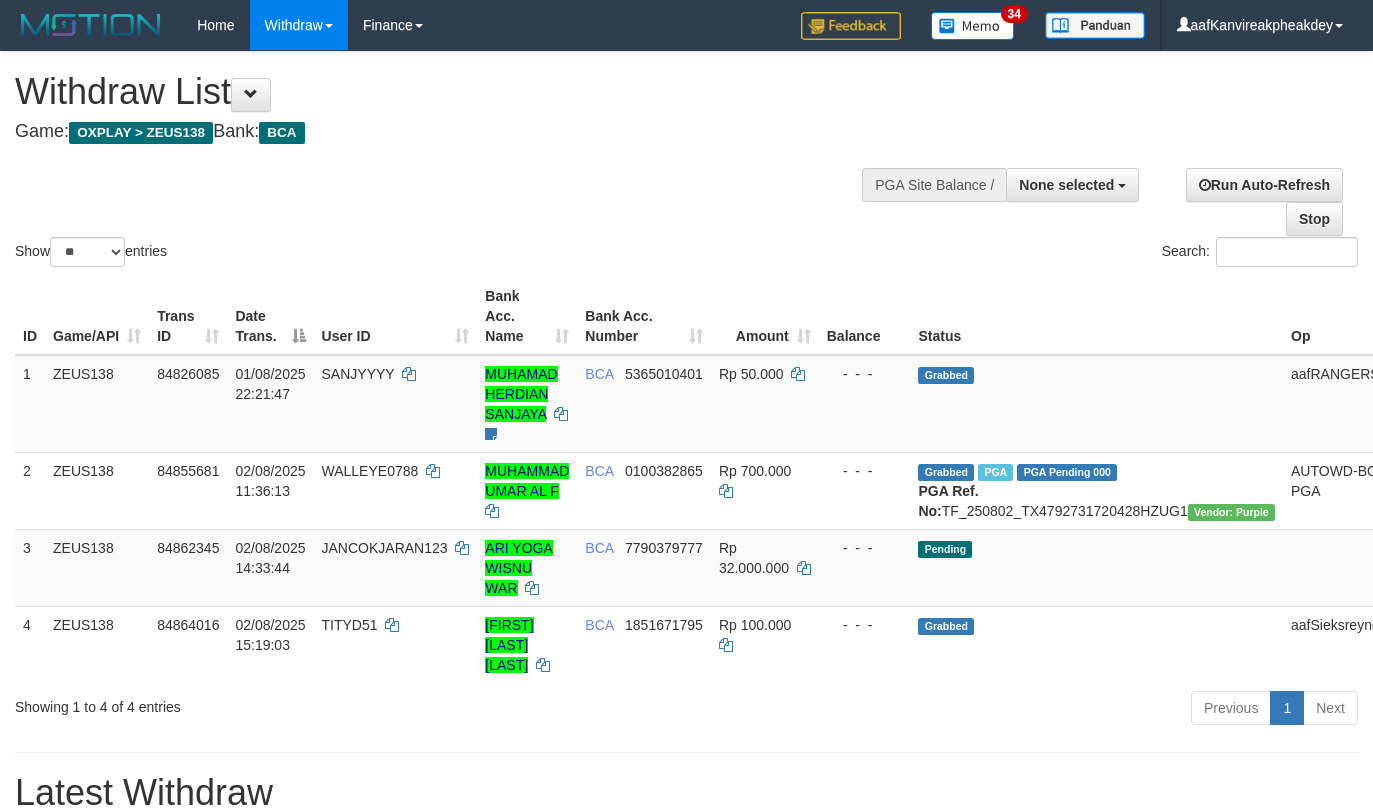 select 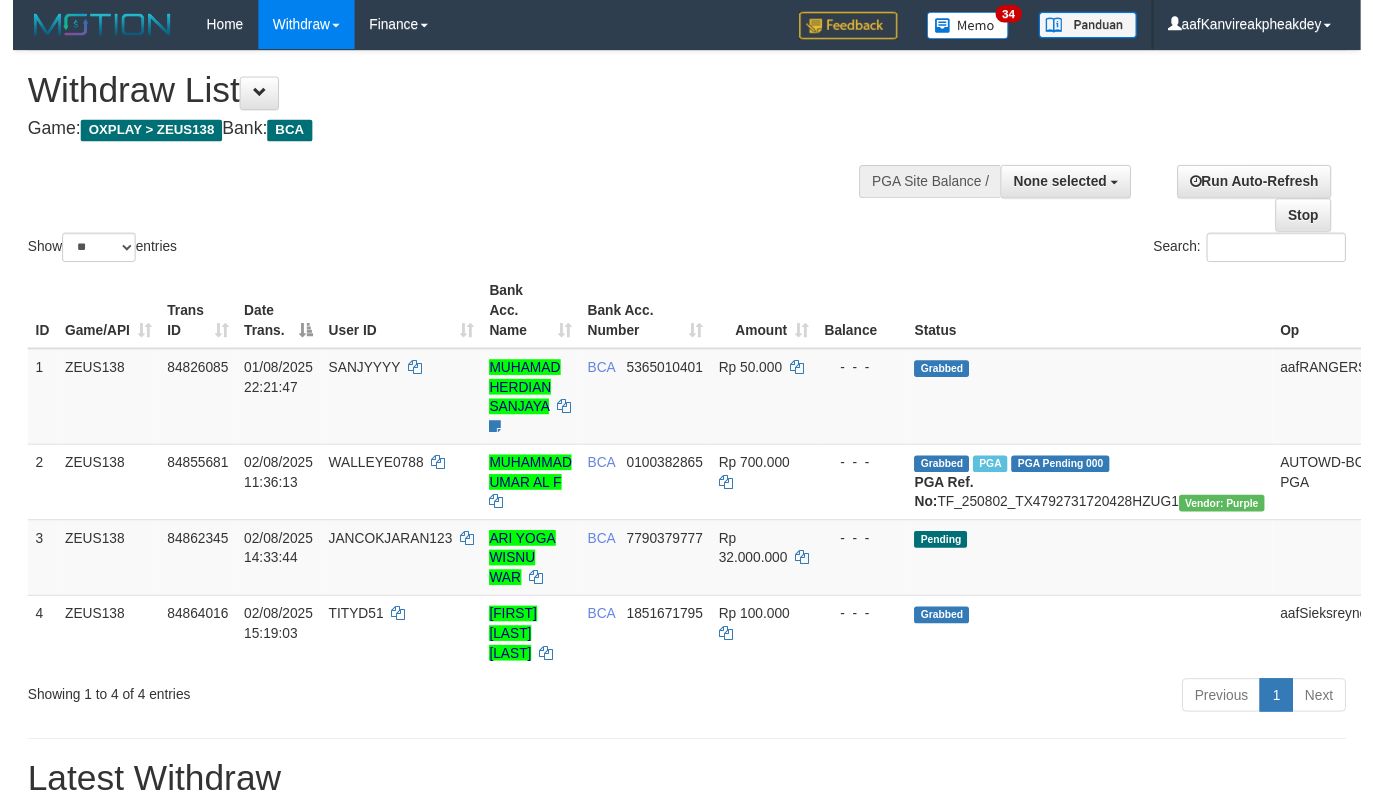 scroll, scrollTop: 0, scrollLeft: 0, axis: both 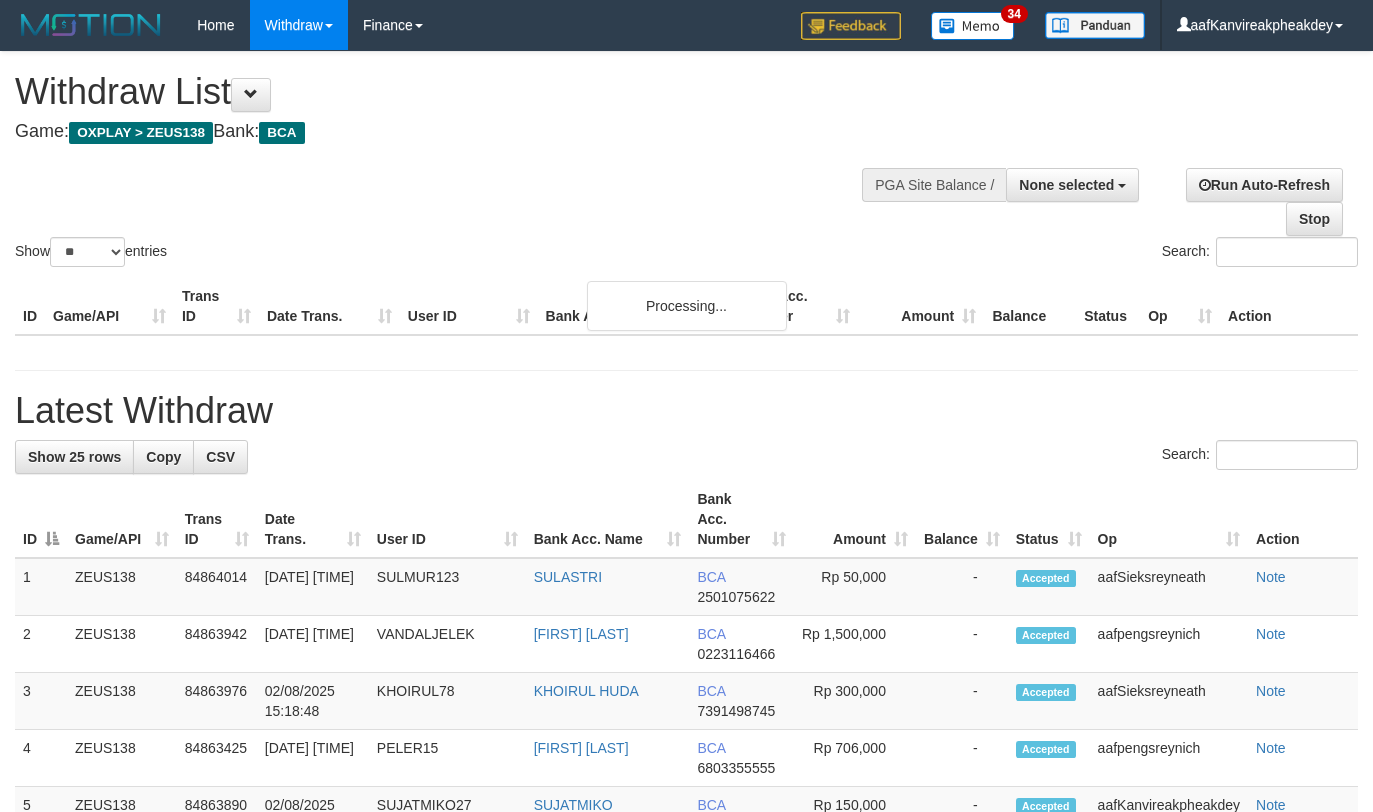 select 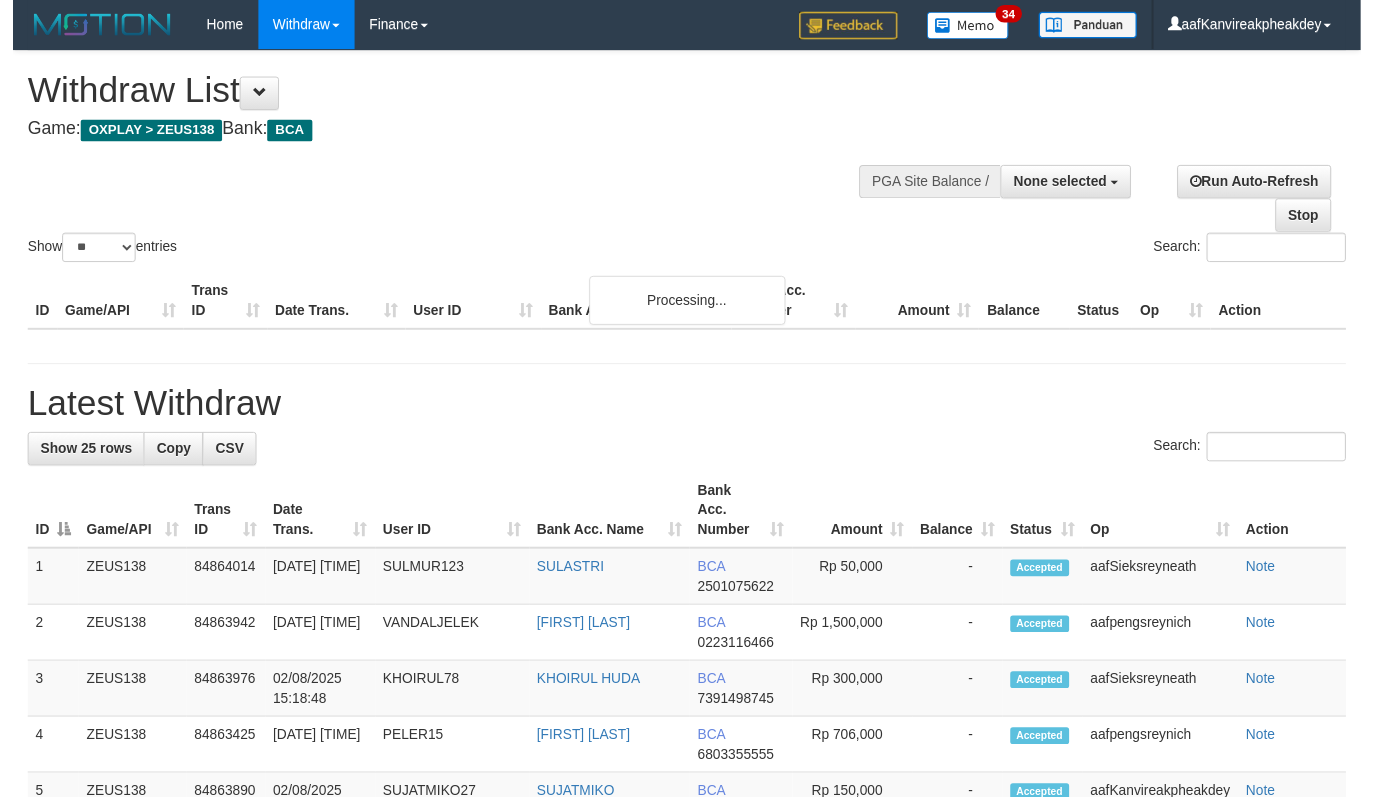 scroll, scrollTop: 0, scrollLeft: 0, axis: both 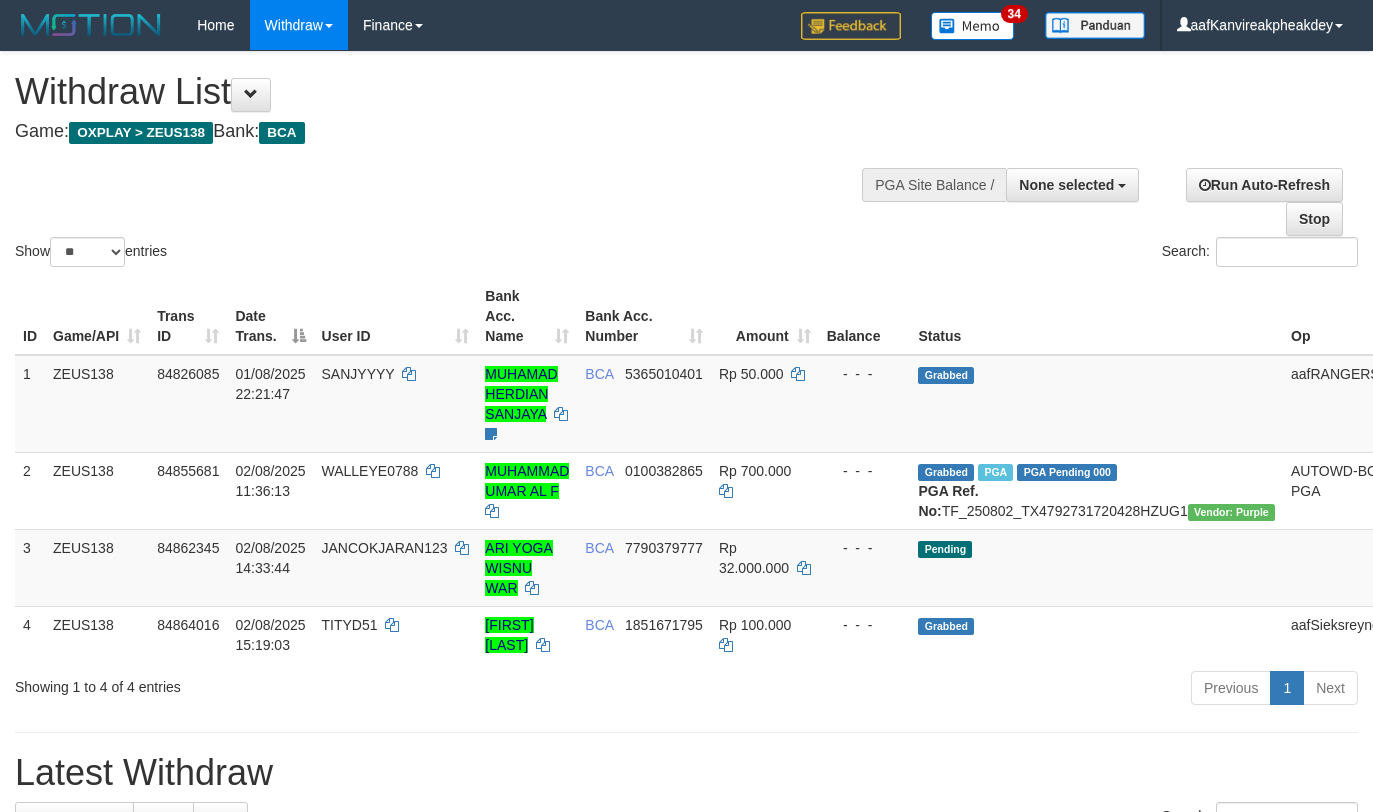 select 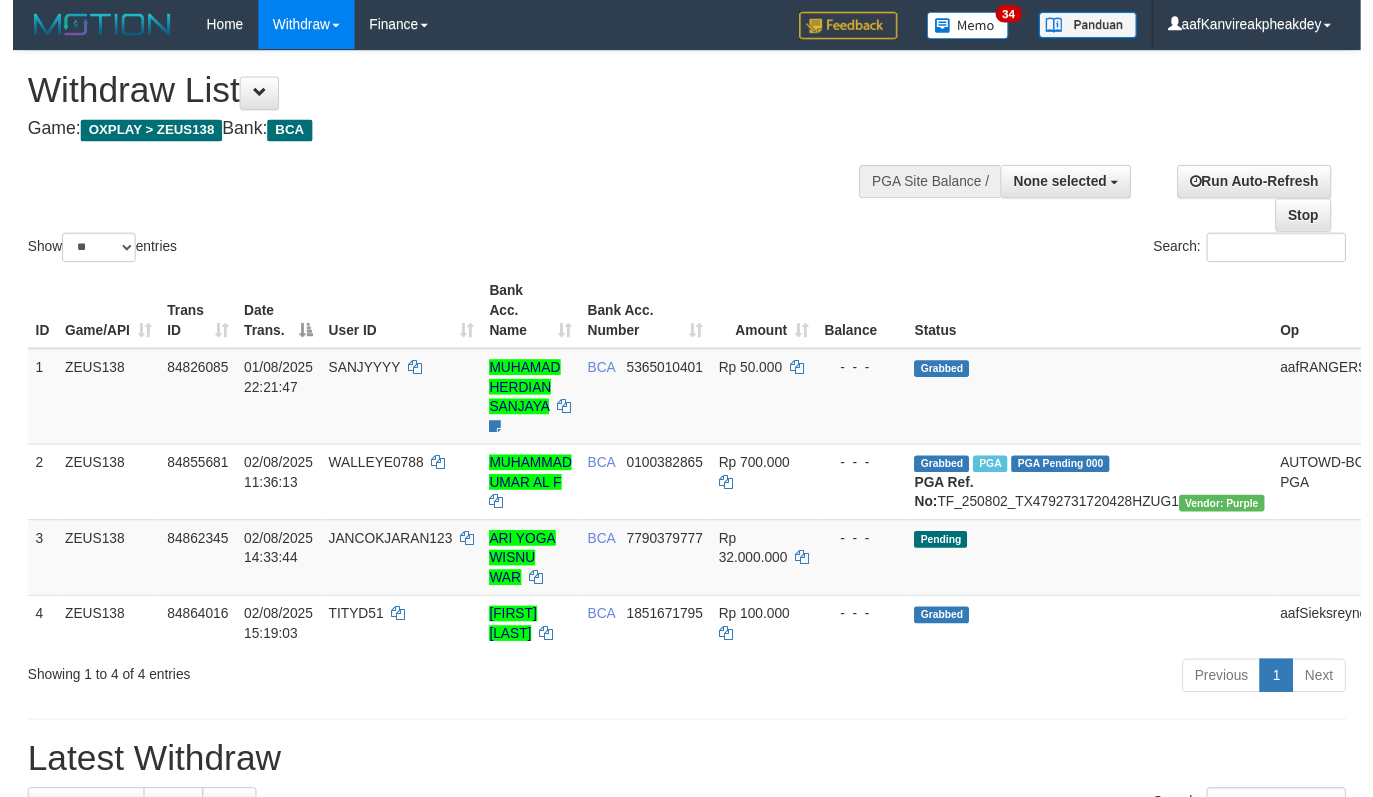 scroll, scrollTop: 0, scrollLeft: 0, axis: both 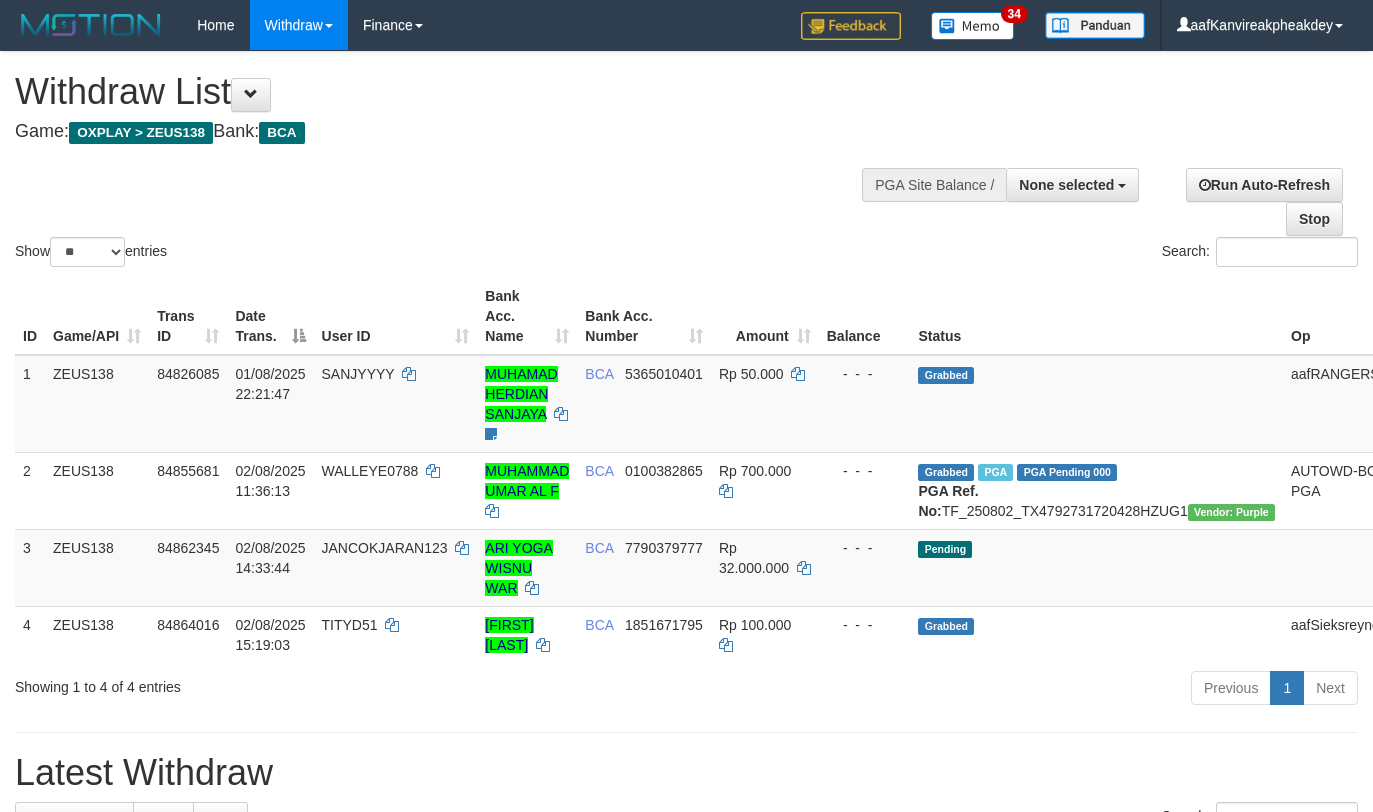 select 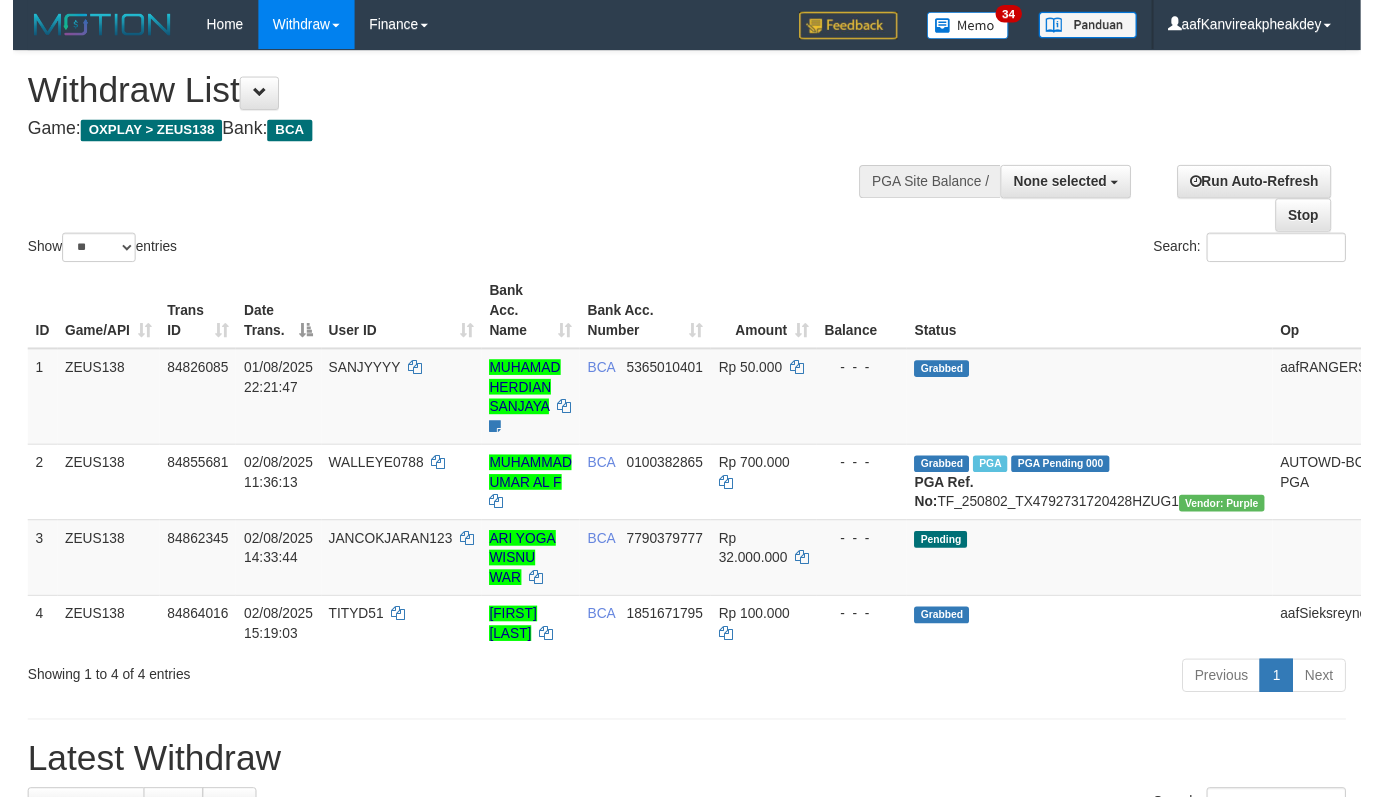 scroll, scrollTop: 0, scrollLeft: 0, axis: both 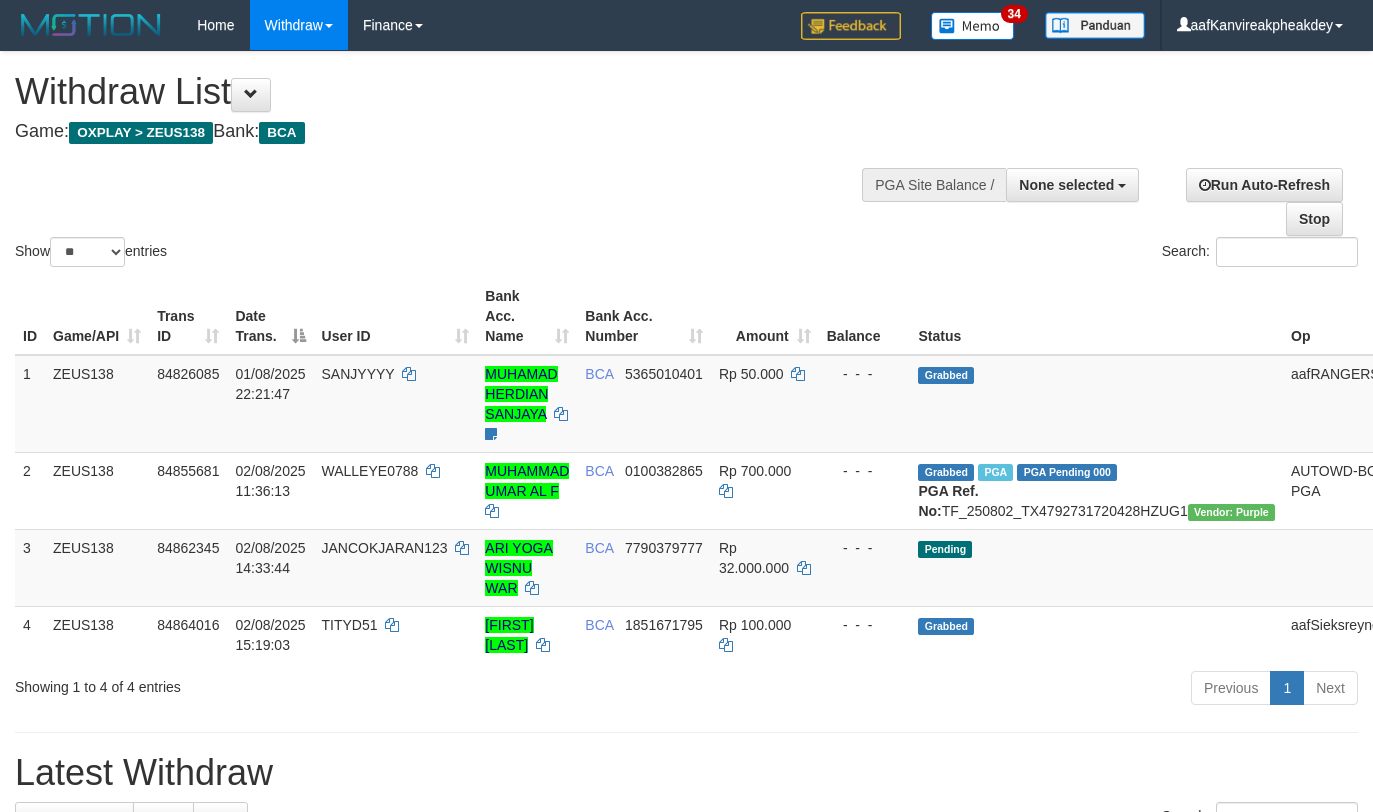select 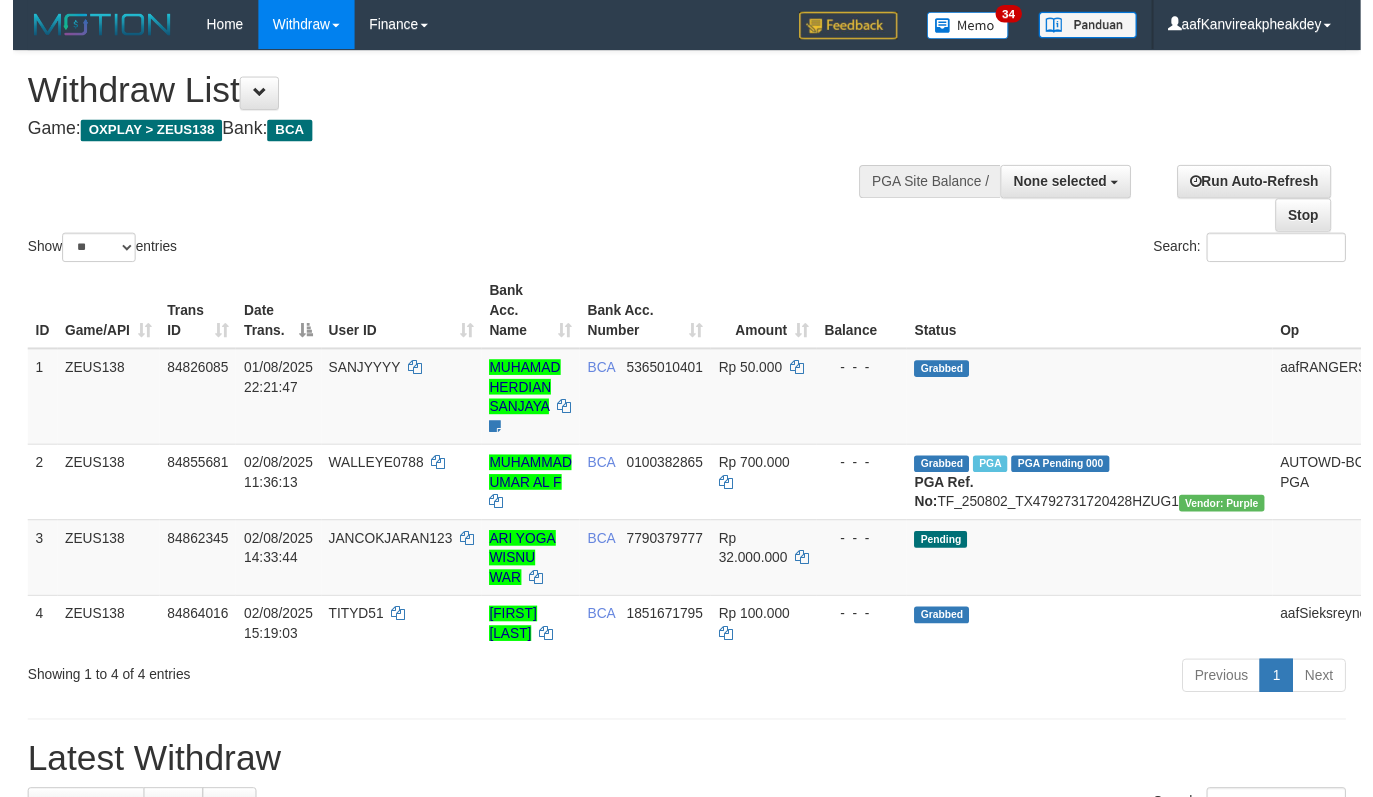 scroll, scrollTop: 0, scrollLeft: 0, axis: both 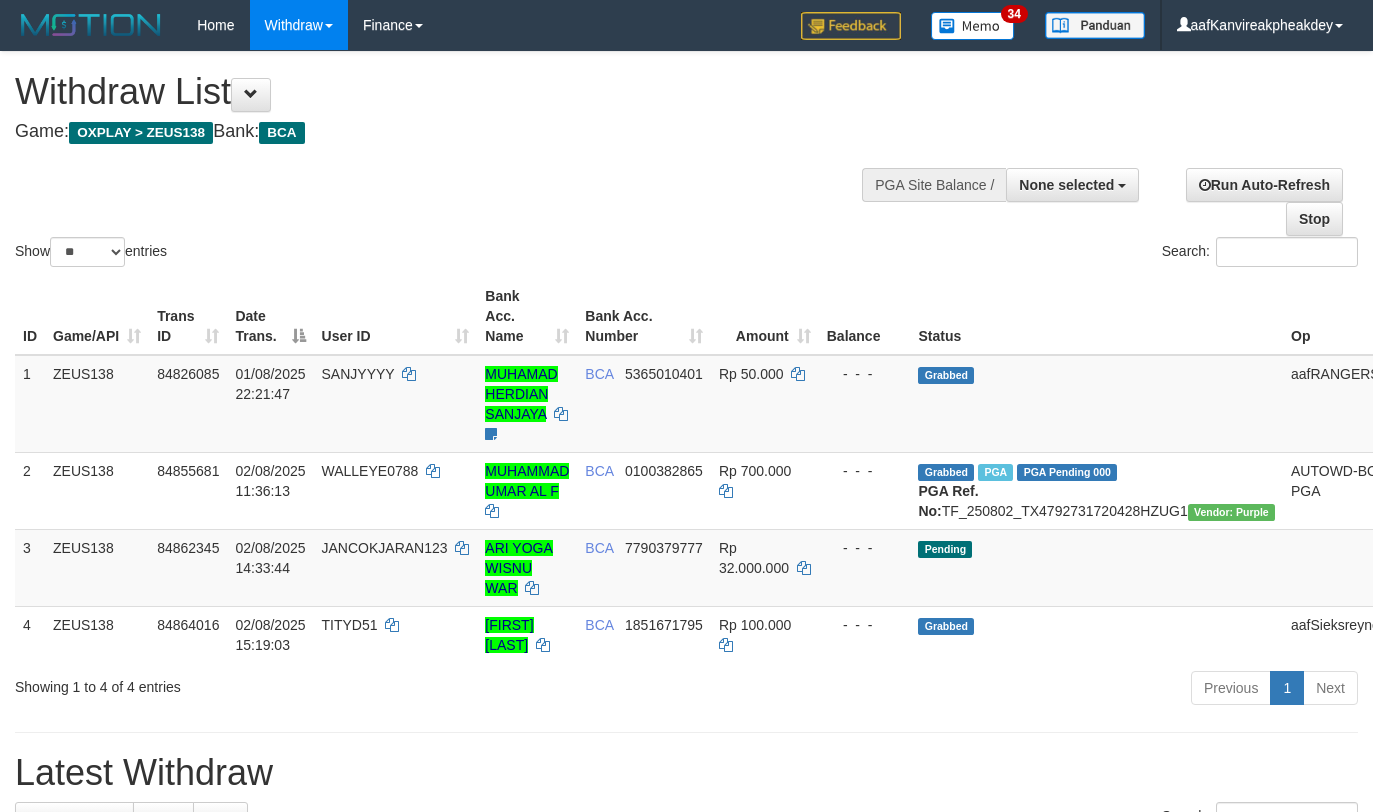 select 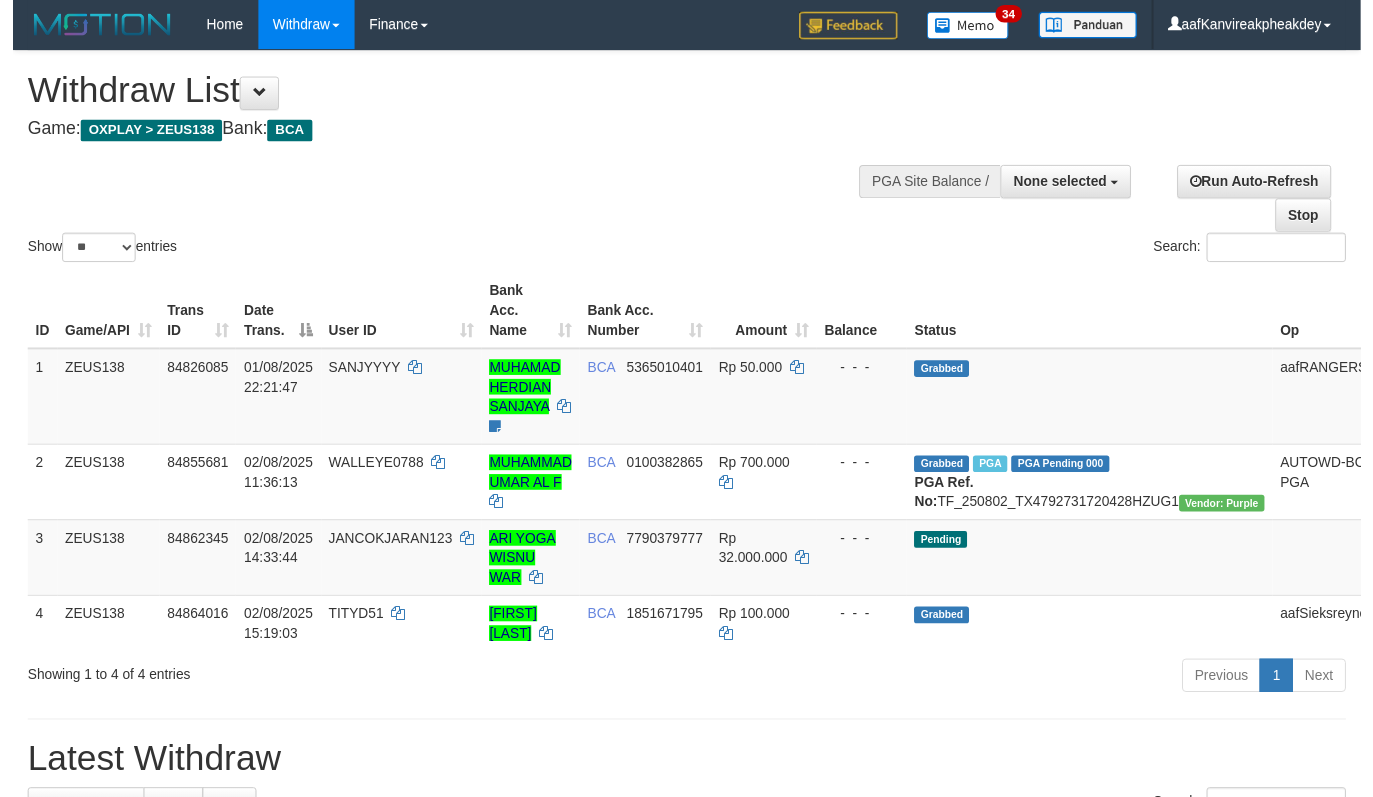 scroll, scrollTop: 0, scrollLeft: 0, axis: both 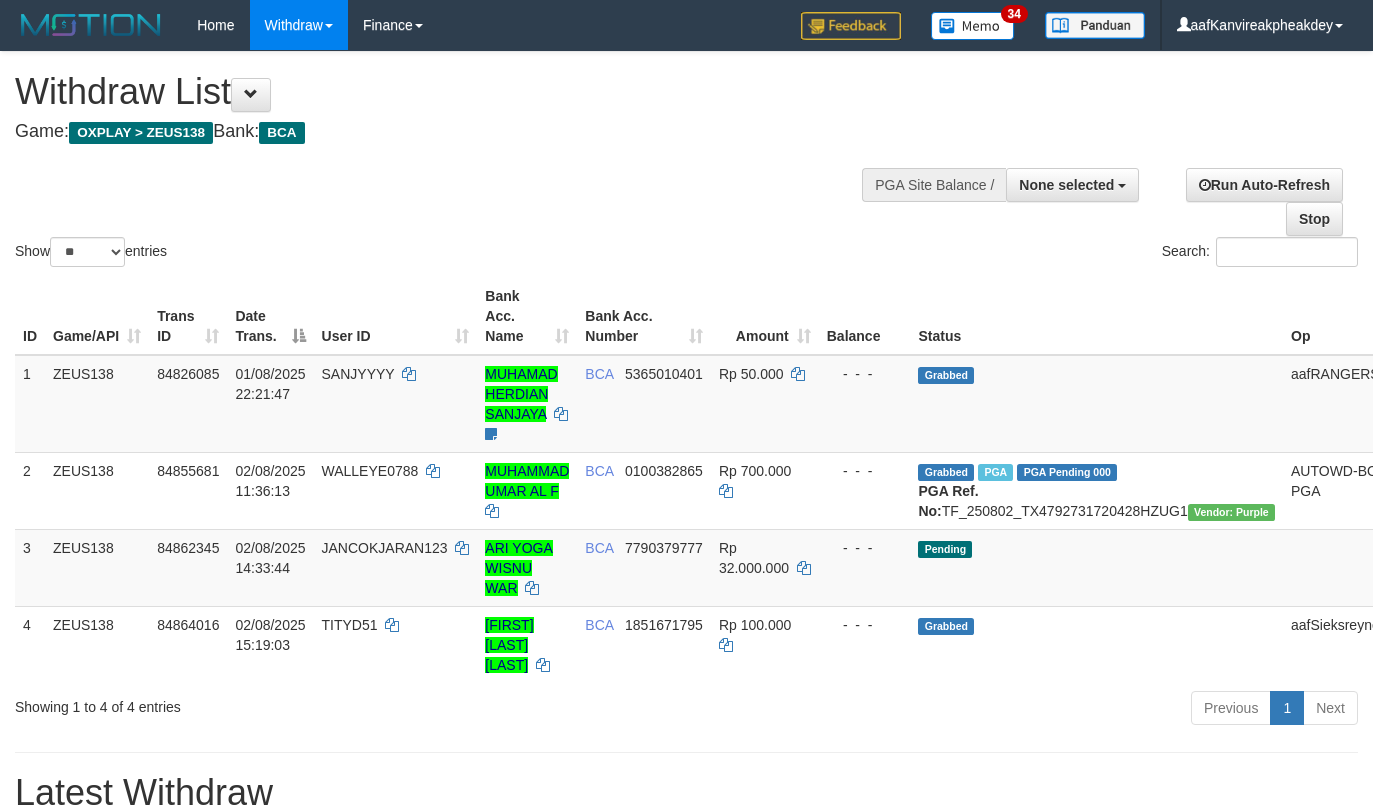 select 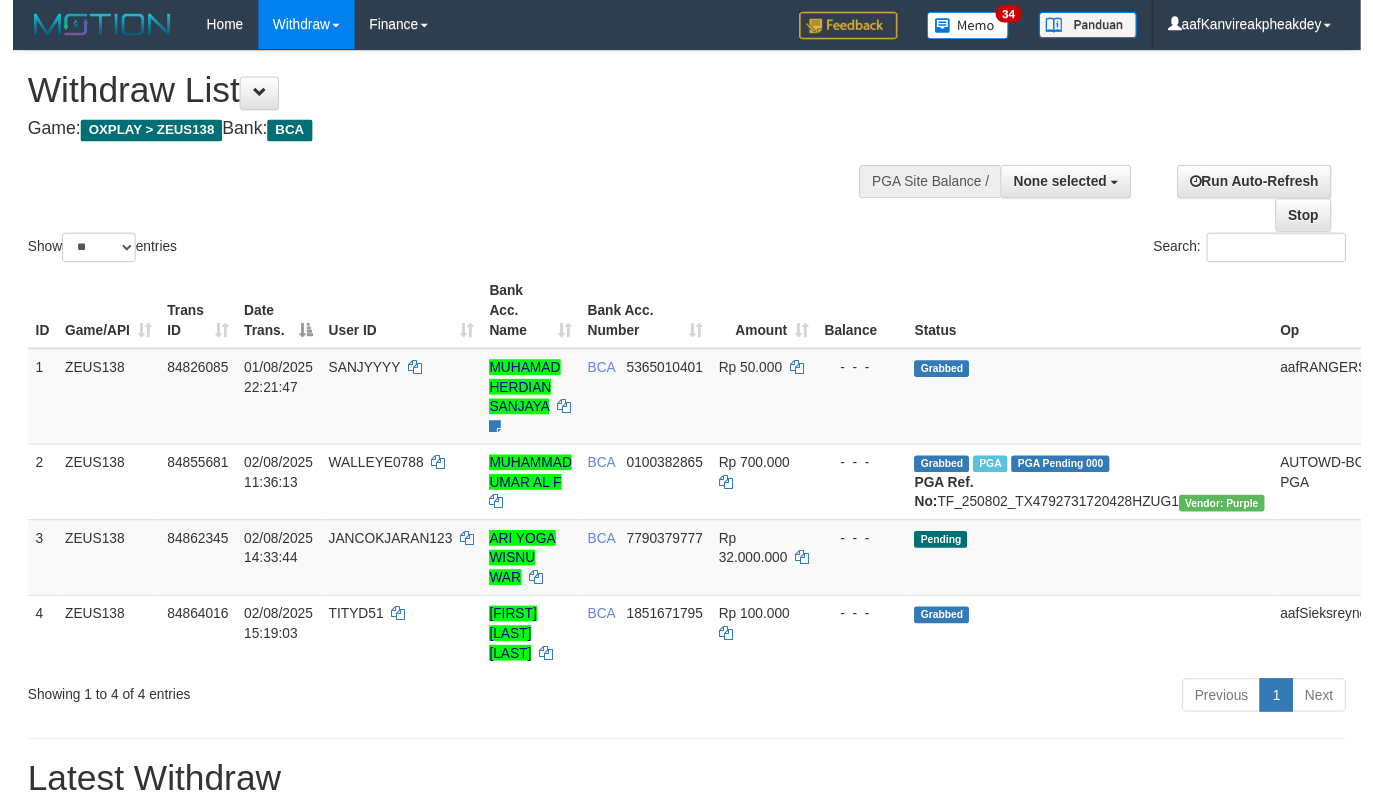 scroll, scrollTop: 0, scrollLeft: 0, axis: both 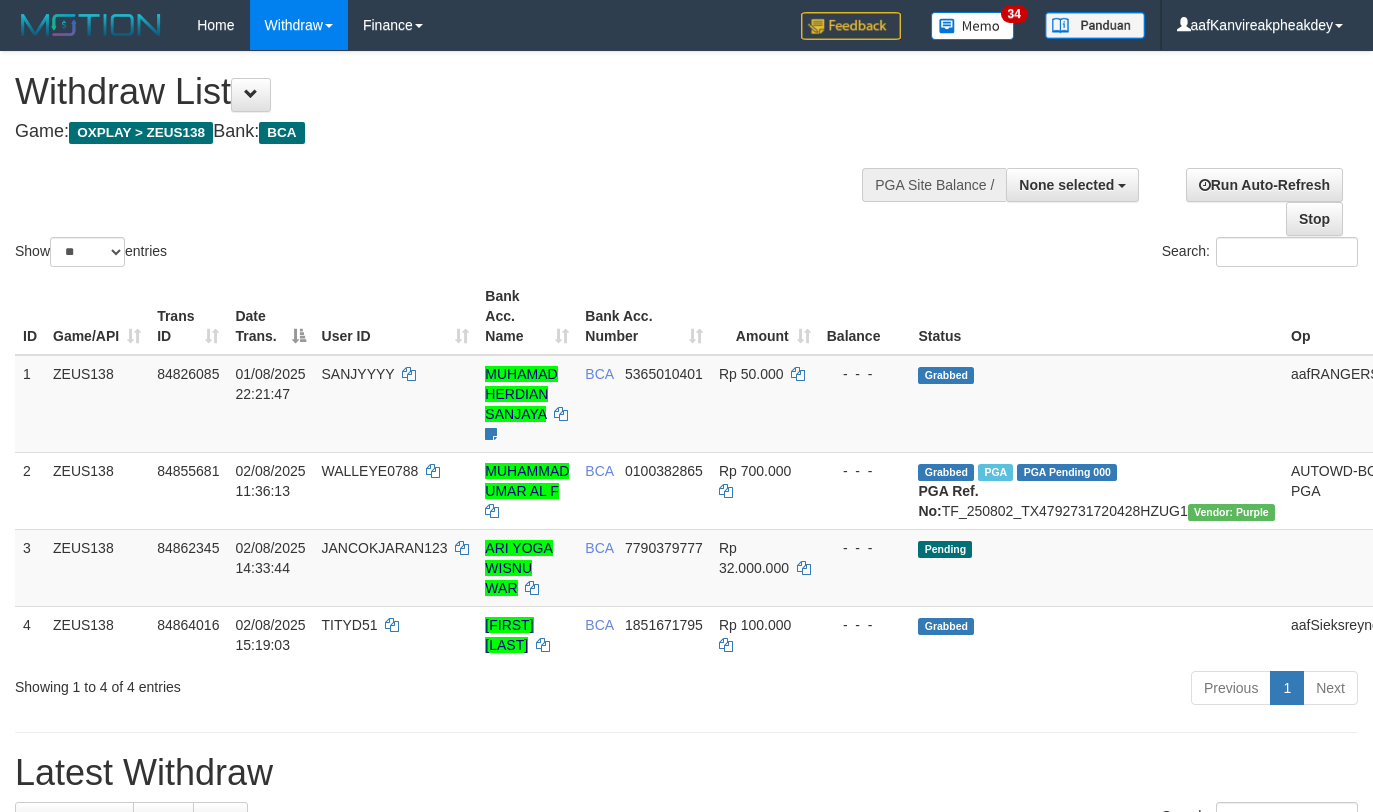 select 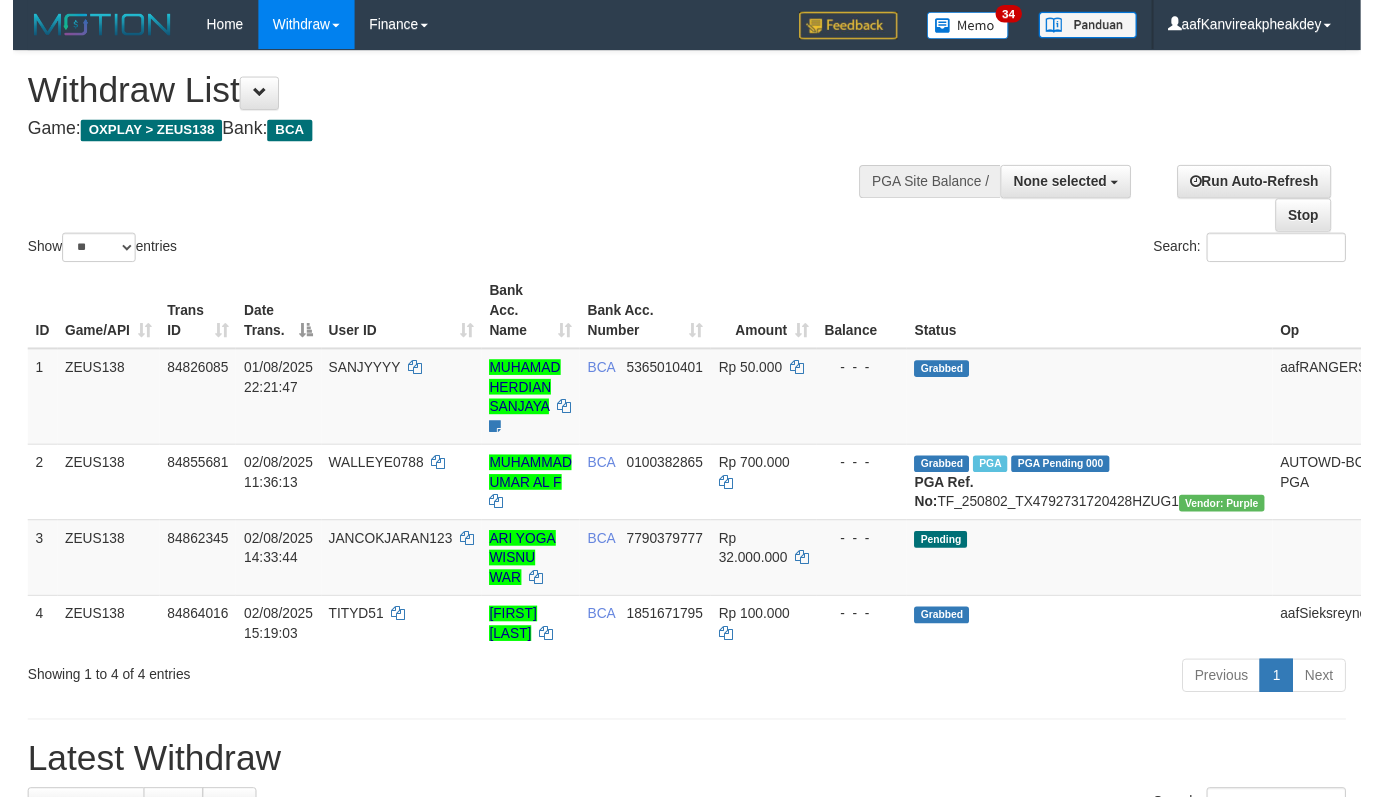 scroll, scrollTop: 0, scrollLeft: 0, axis: both 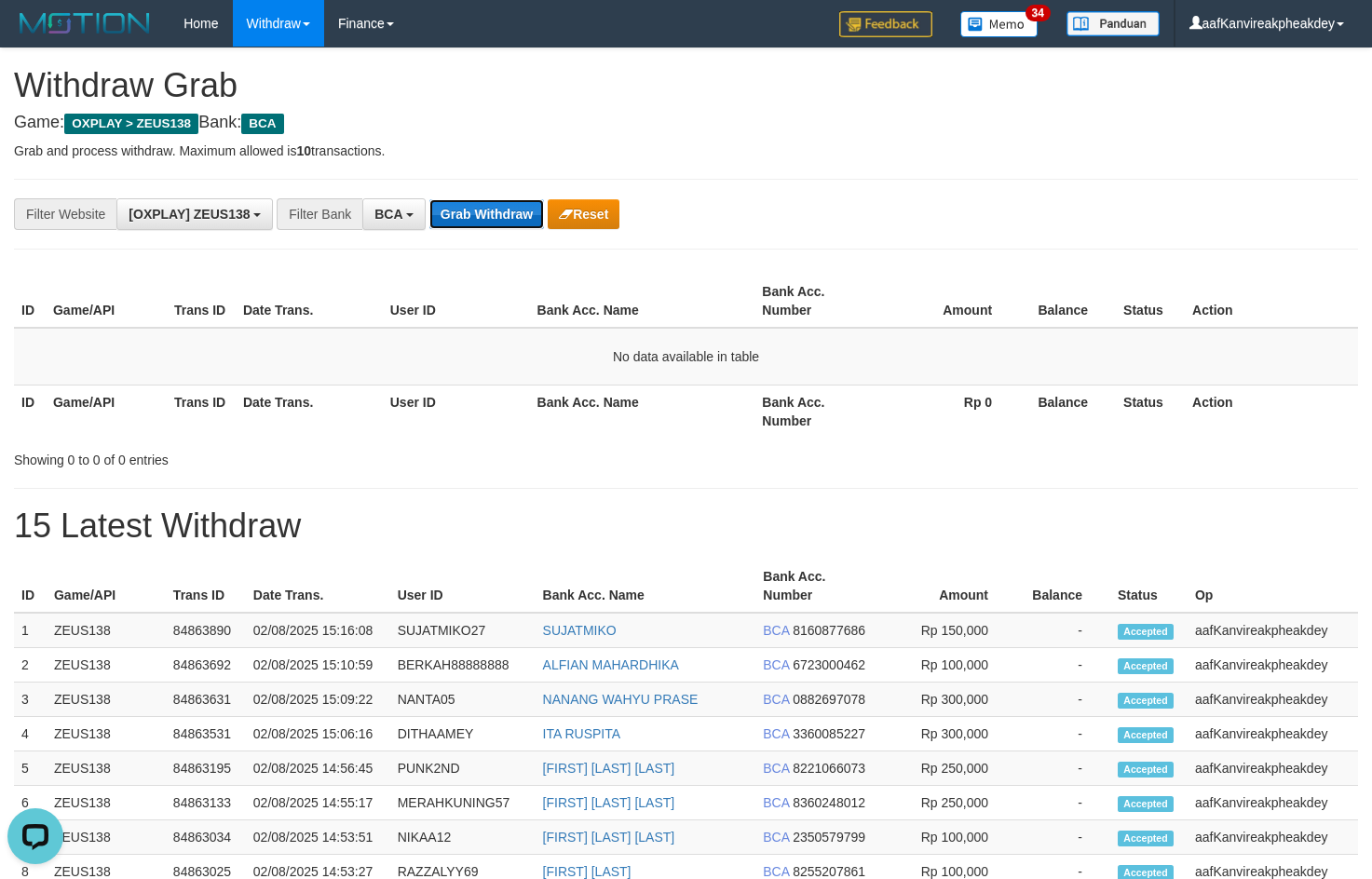 click on "Grab Withdraw" at bounding box center (486, 214) 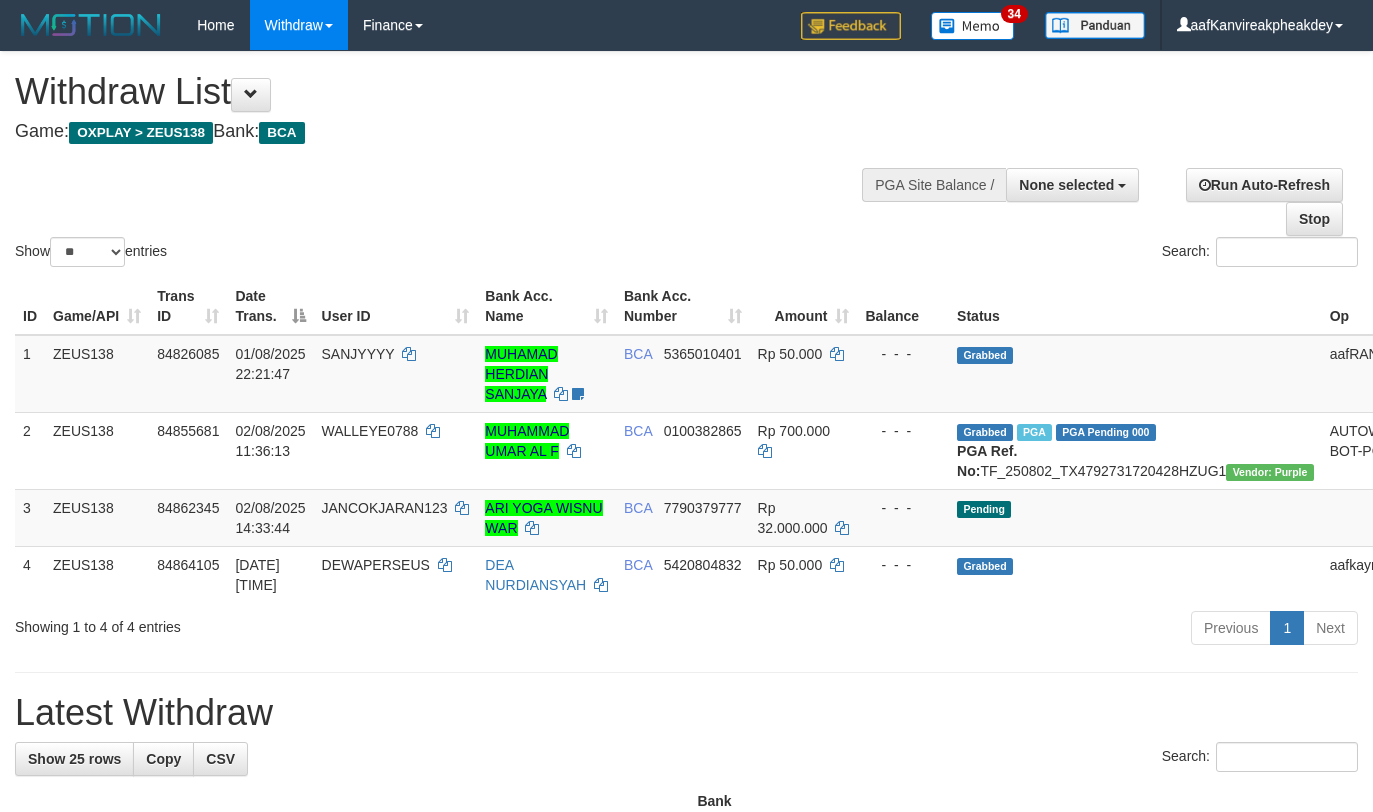 select 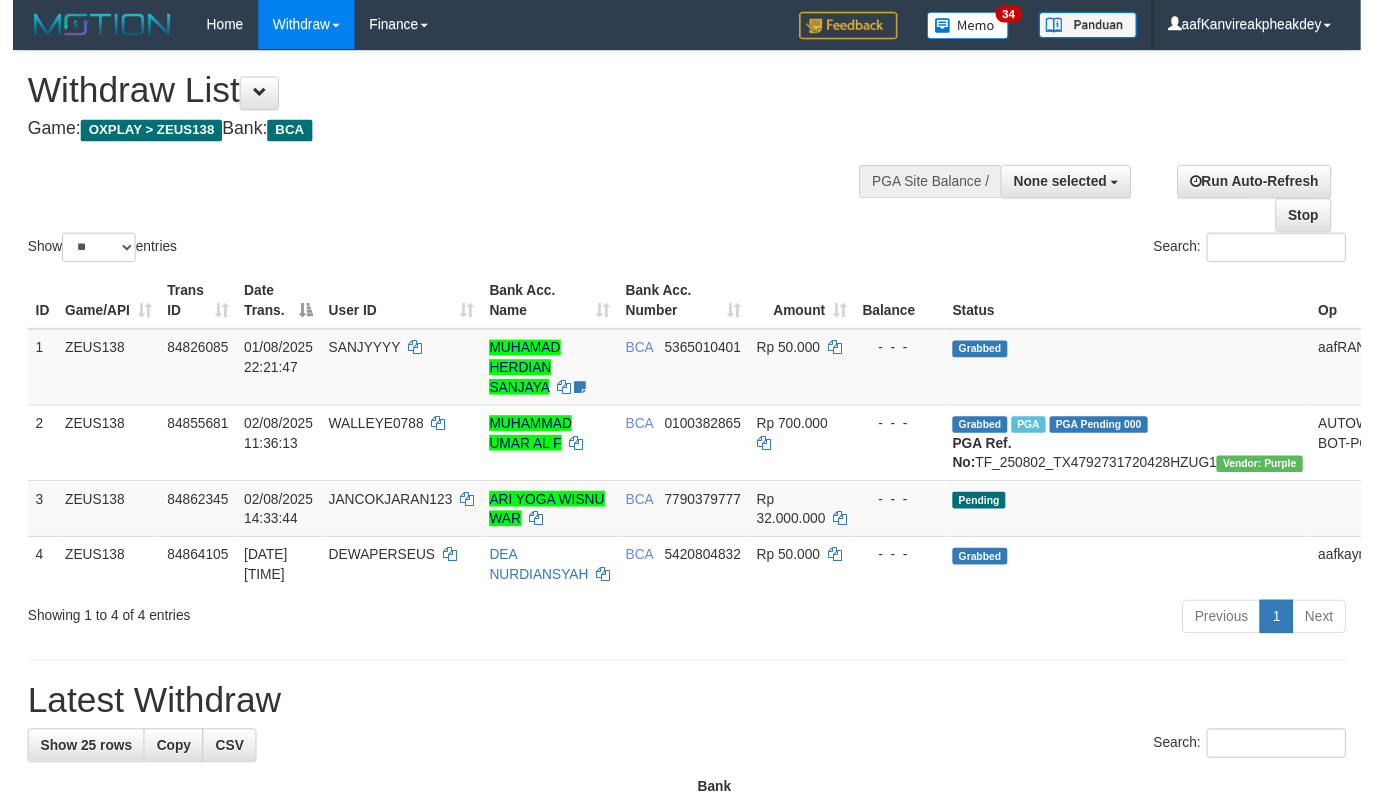 scroll, scrollTop: 0, scrollLeft: 0, axis: both 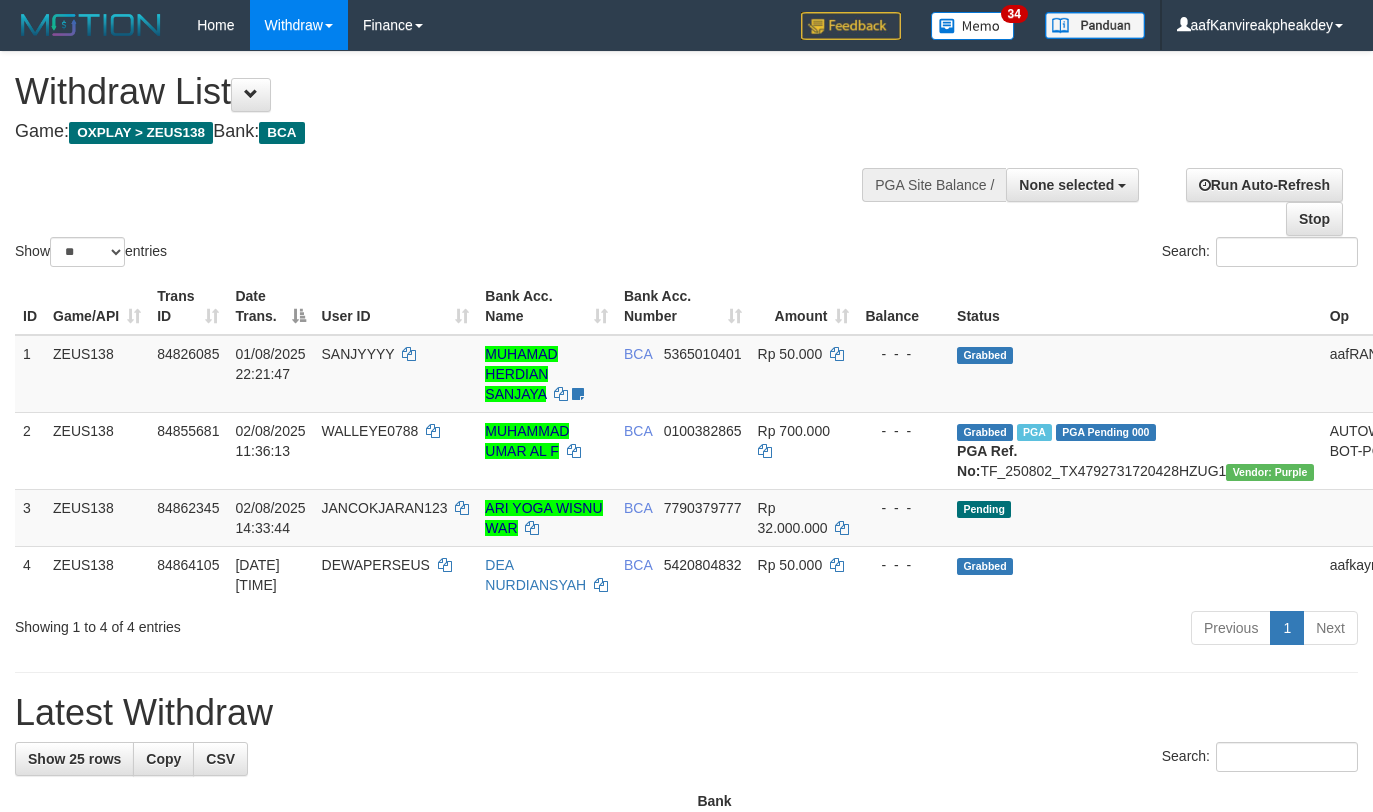 select 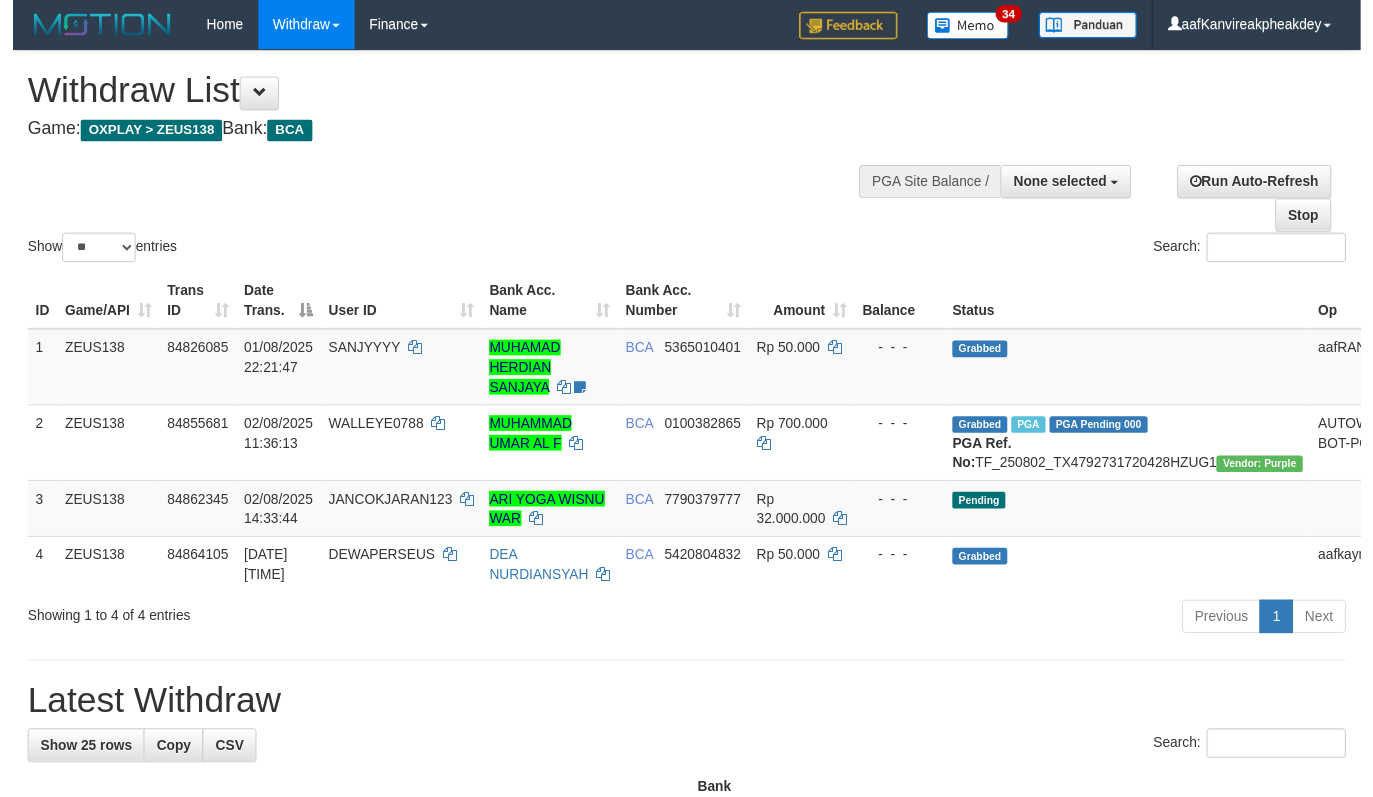scroll, scrollTop: 0, scrollLeft: 0, axis: both 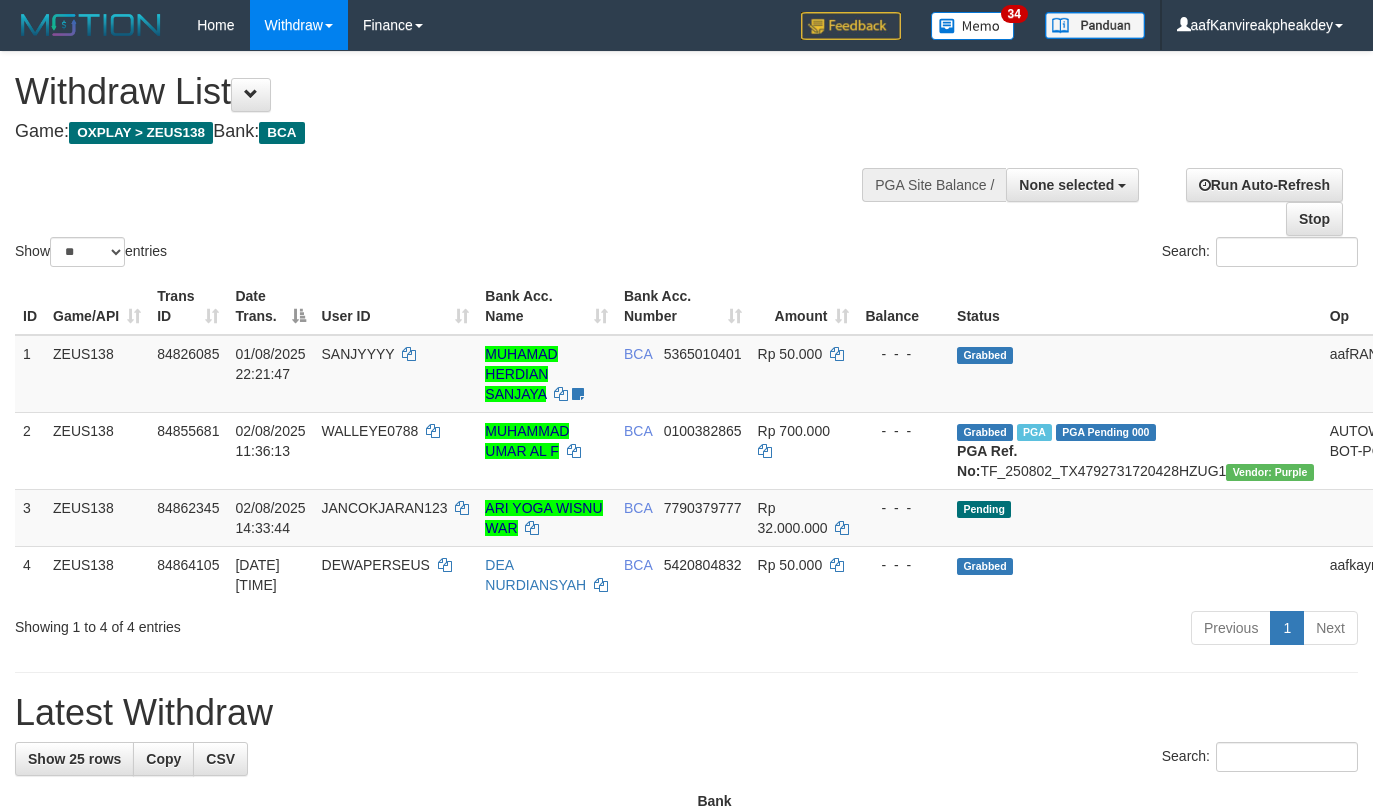 select 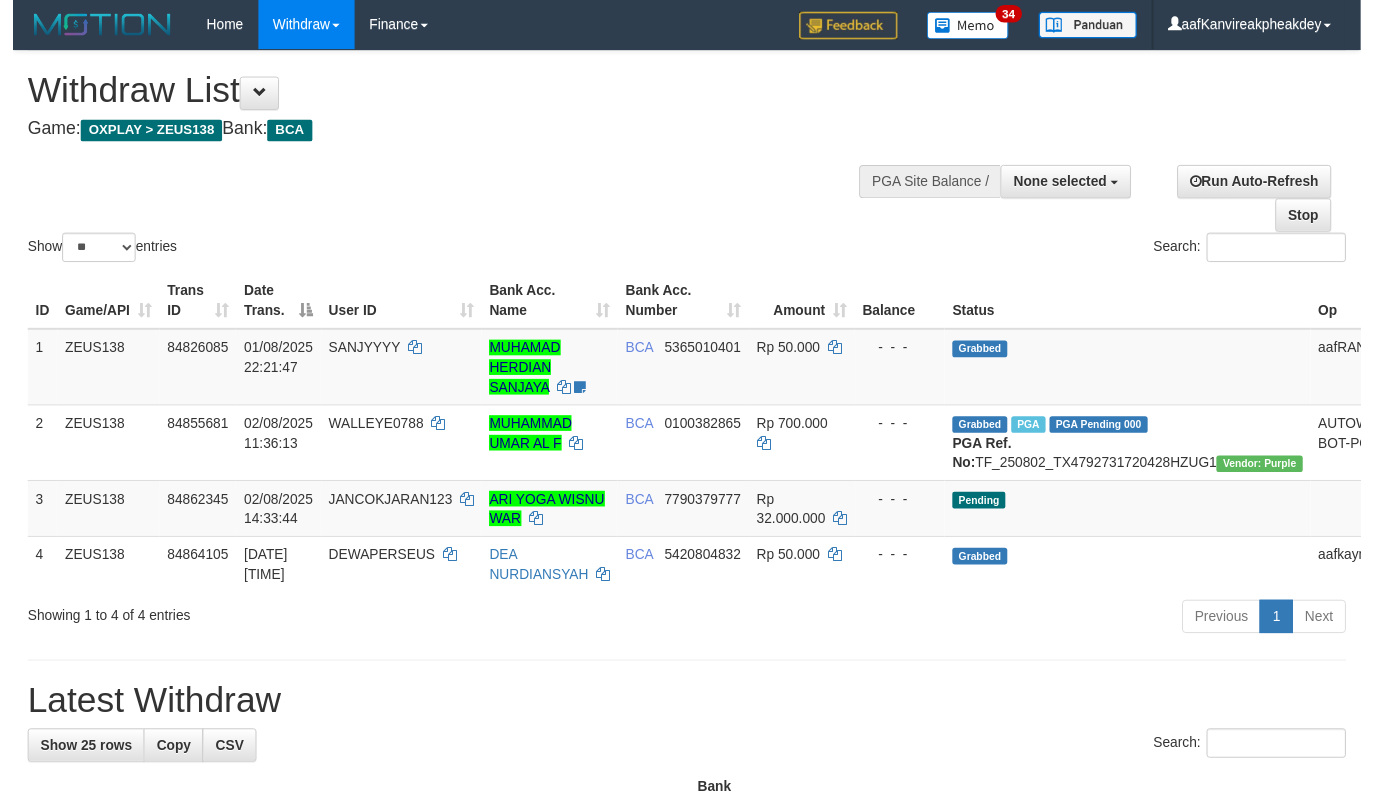 scroll, scrollTop: 0, scrollLeft: 0, axis: both 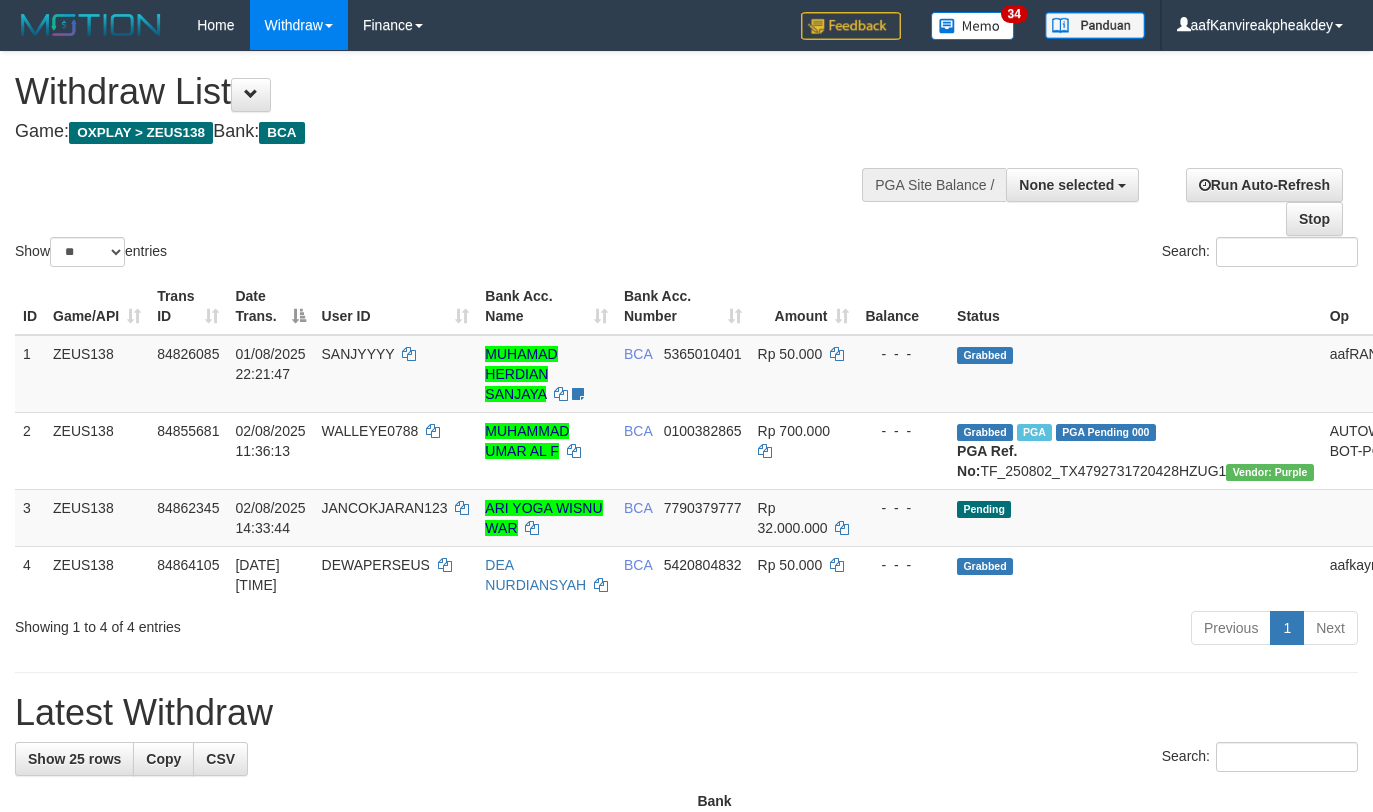 select 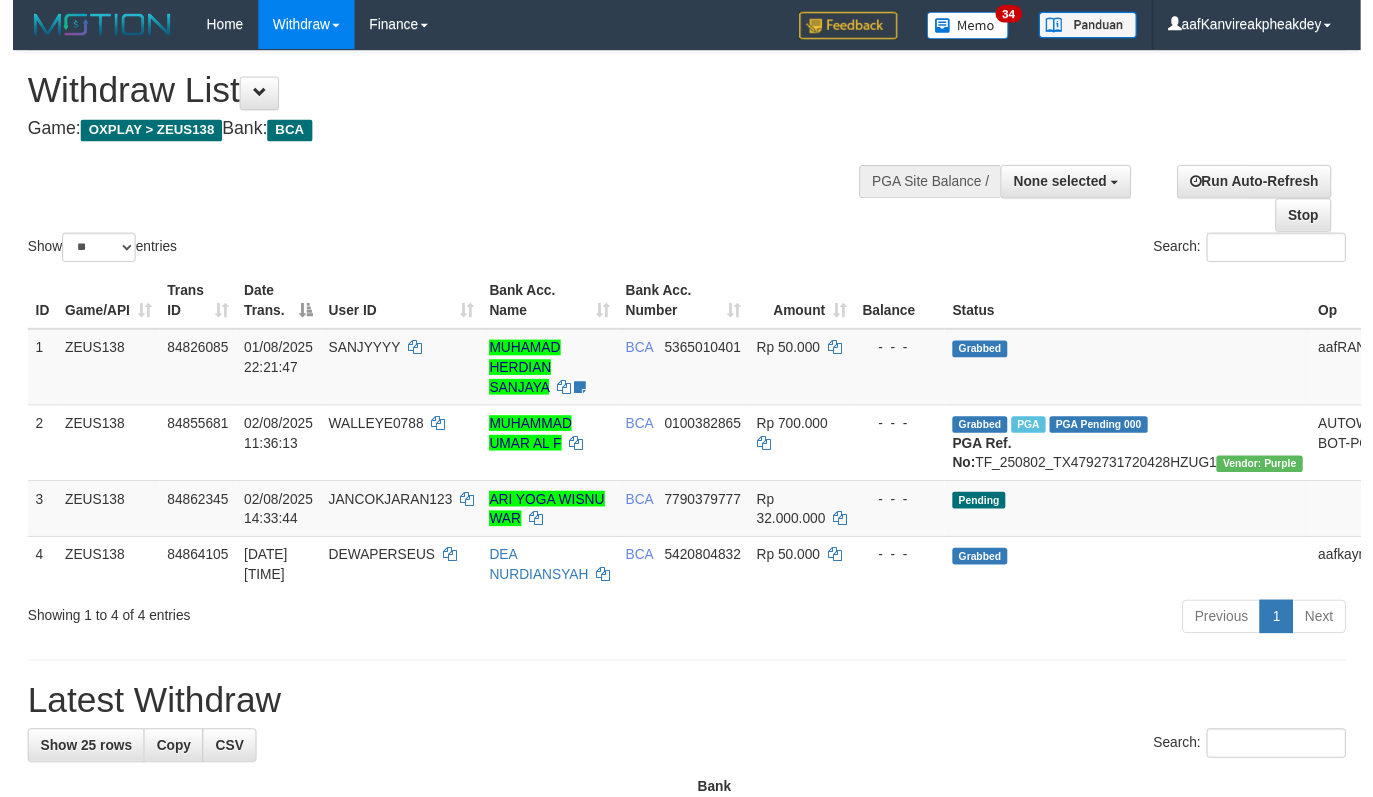 scroll, scrollTop: 0, scrollLeft: 0, axis: both 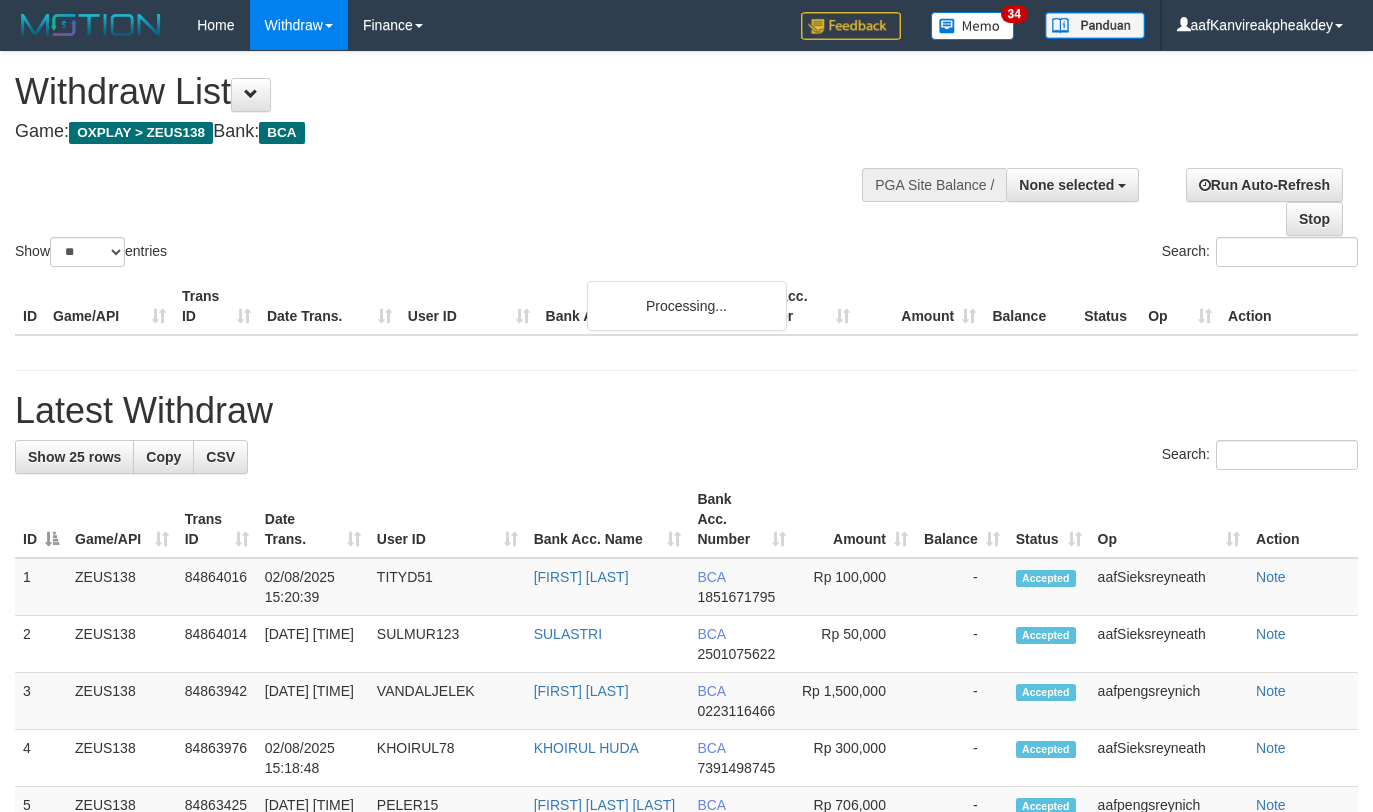 select 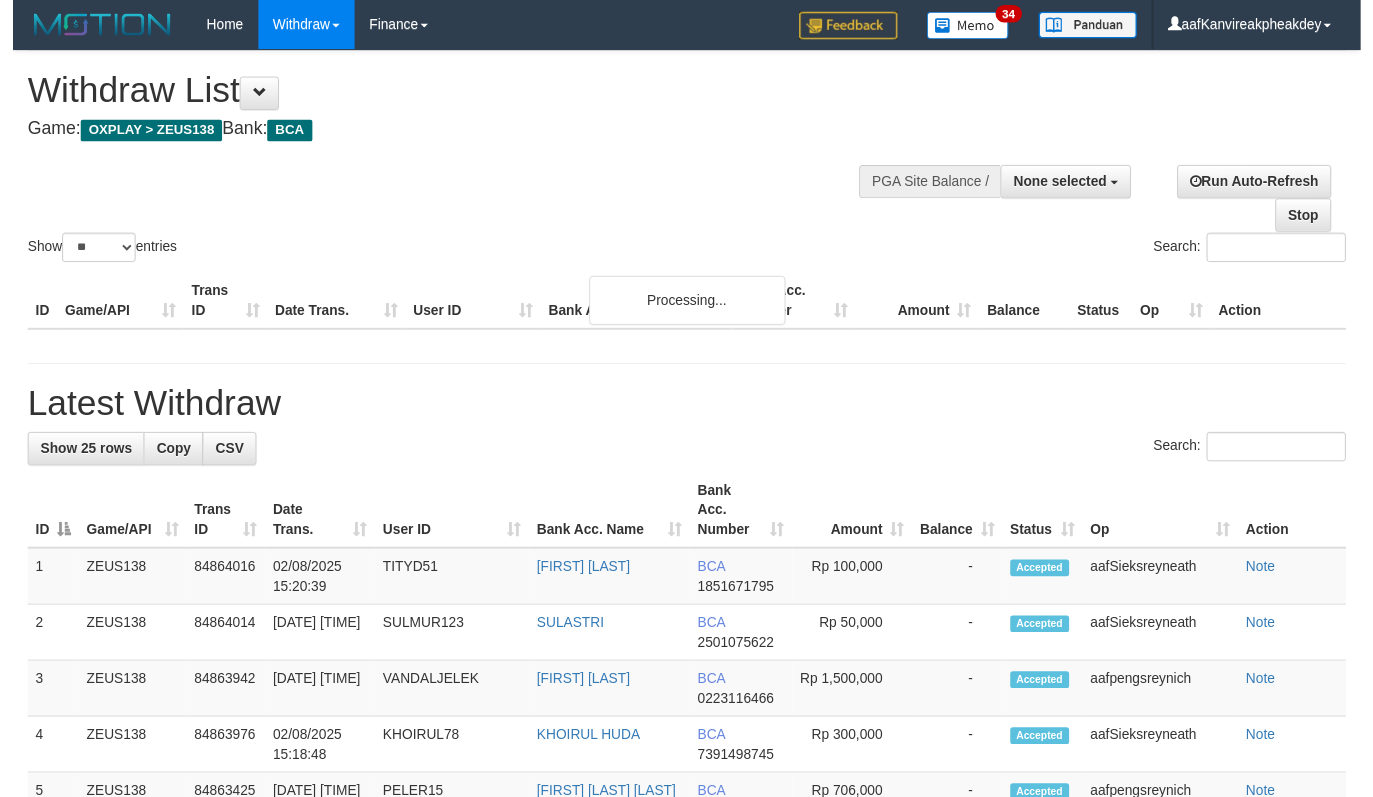 scroll, scrollTop: 0, scrollLeft: 0, axis: both 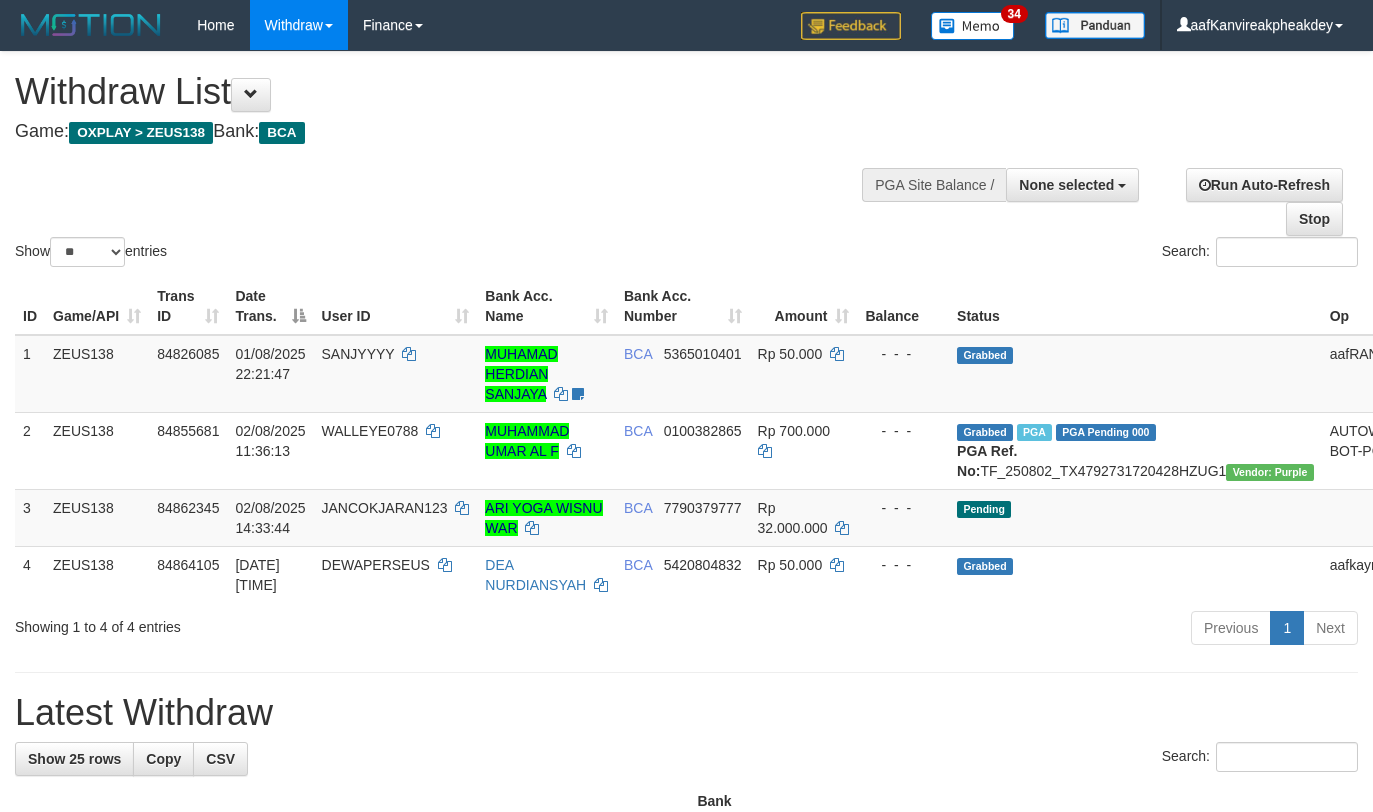 select 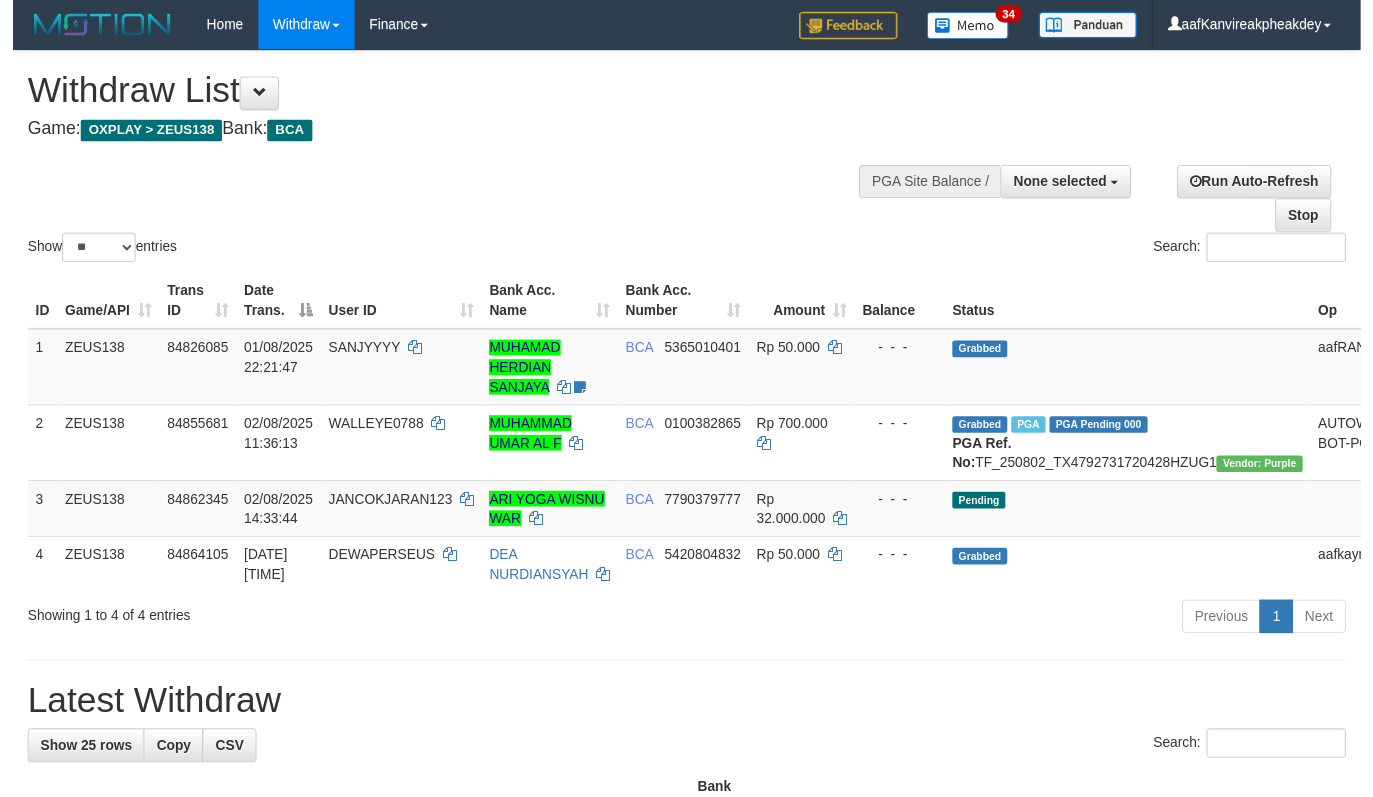 scroll, scrollTop: 0, scrollLeft: 0, axis: both 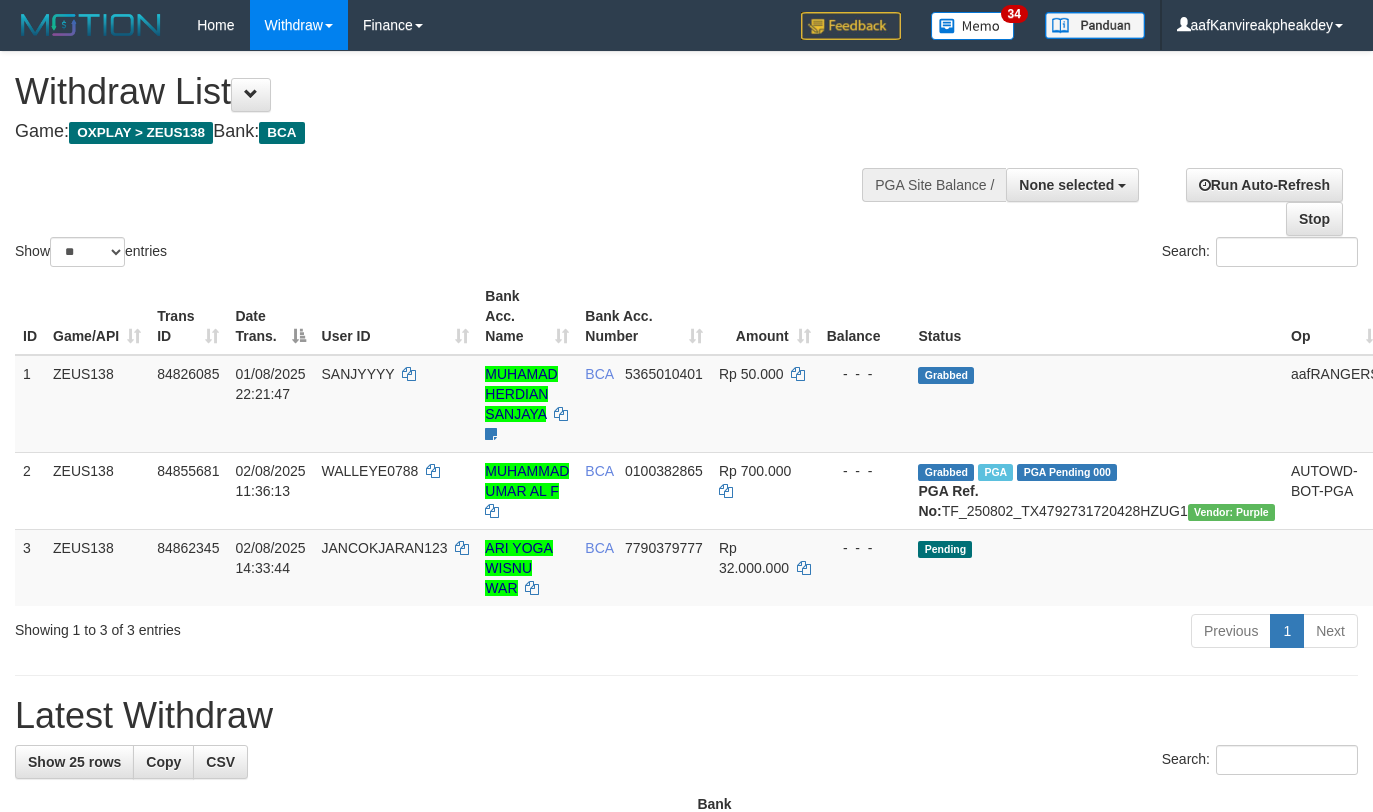 select 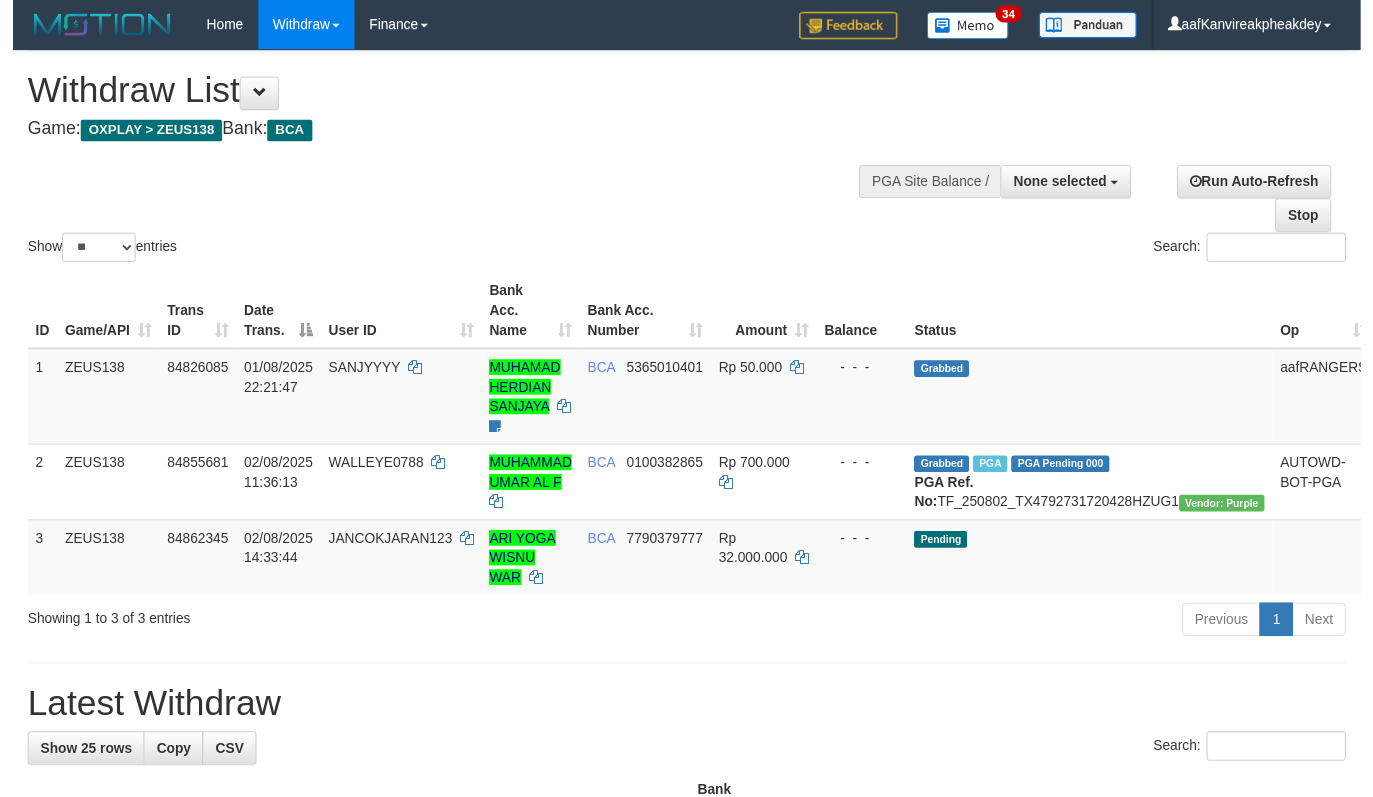 scroll, scrollTop: 0, scrollLeft: 0, axis: both 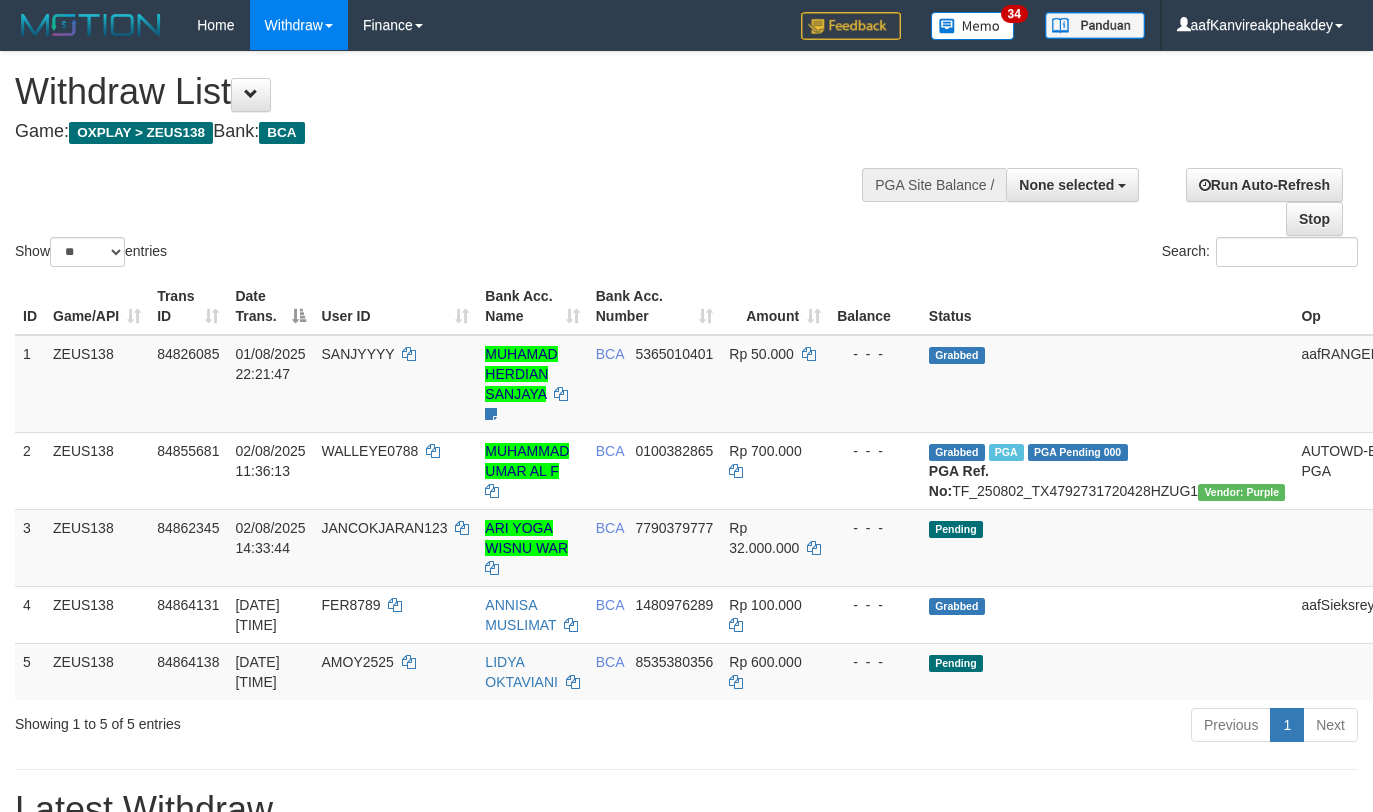 select 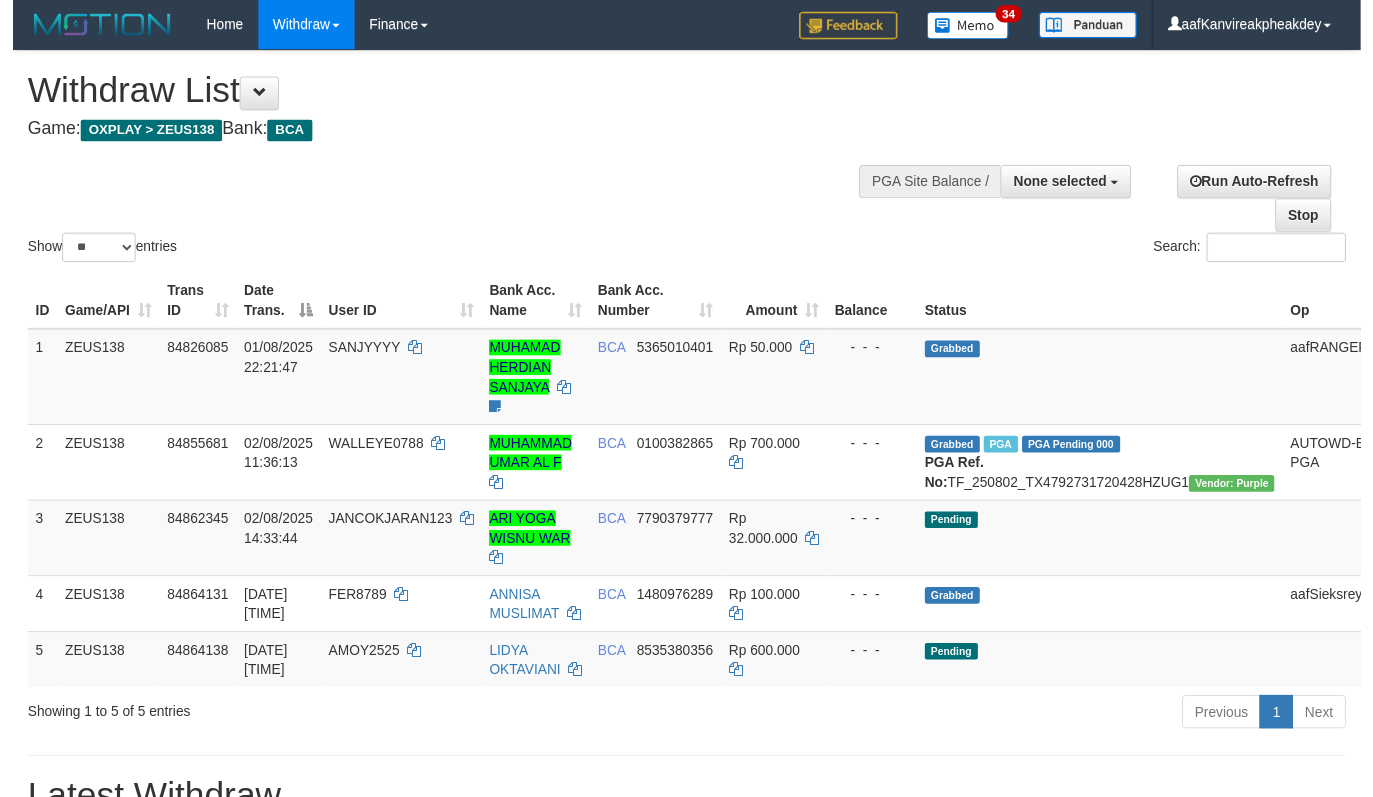 scroll, scrollTop: 0, scrollLeft: 0, axis: both 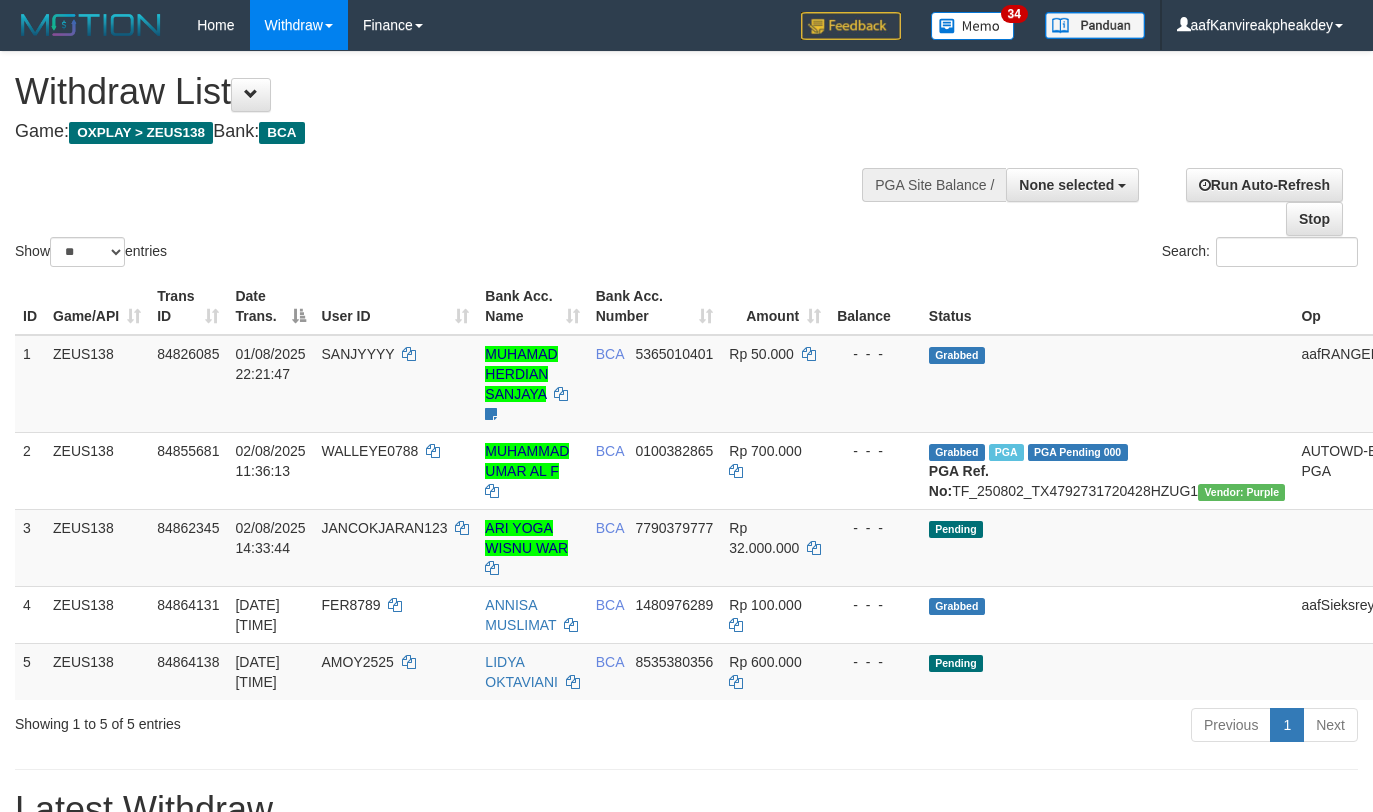 select 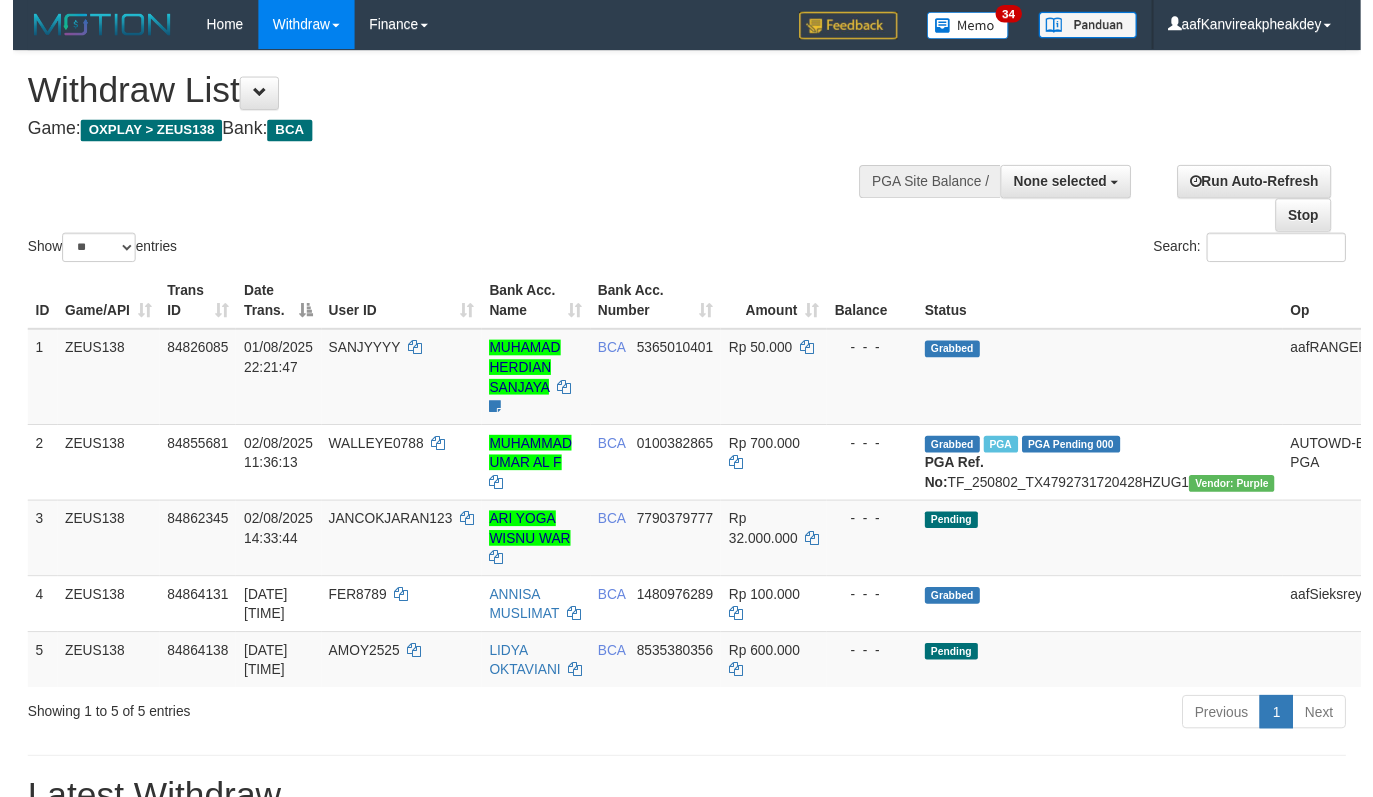 scroll, scrollTop: 0, scrollLeft: 0, axis: both 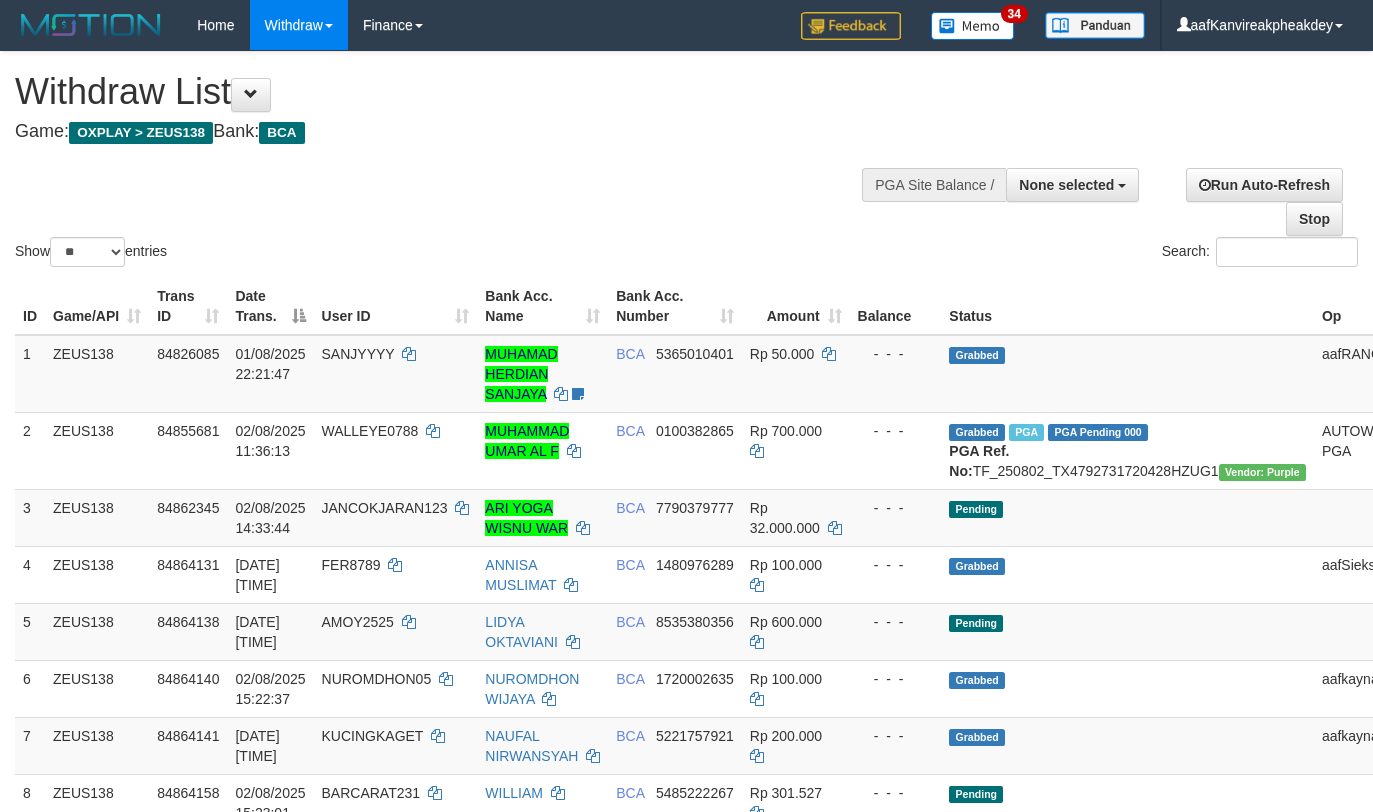 select 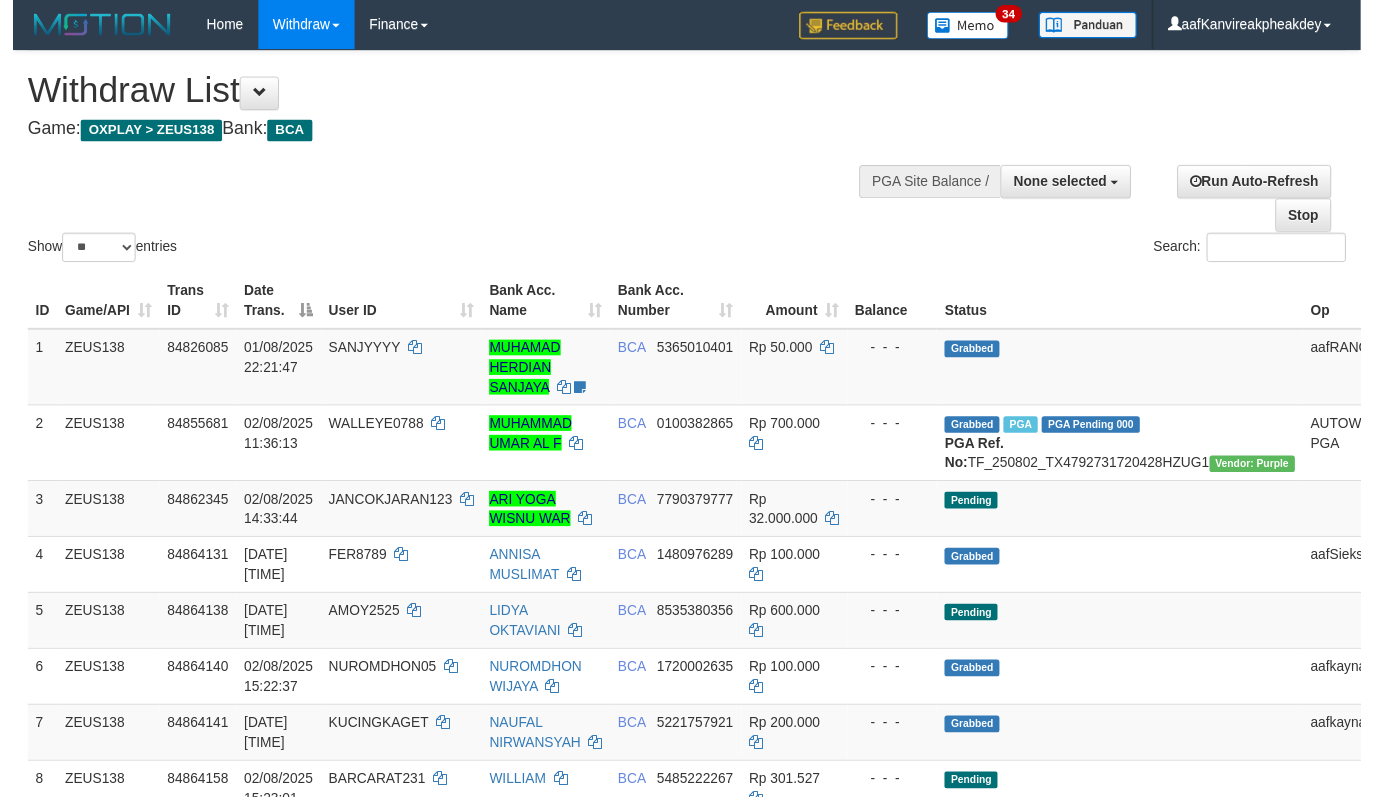 scroll, scrollTop: 0, scrollLeft: 0, axis: both 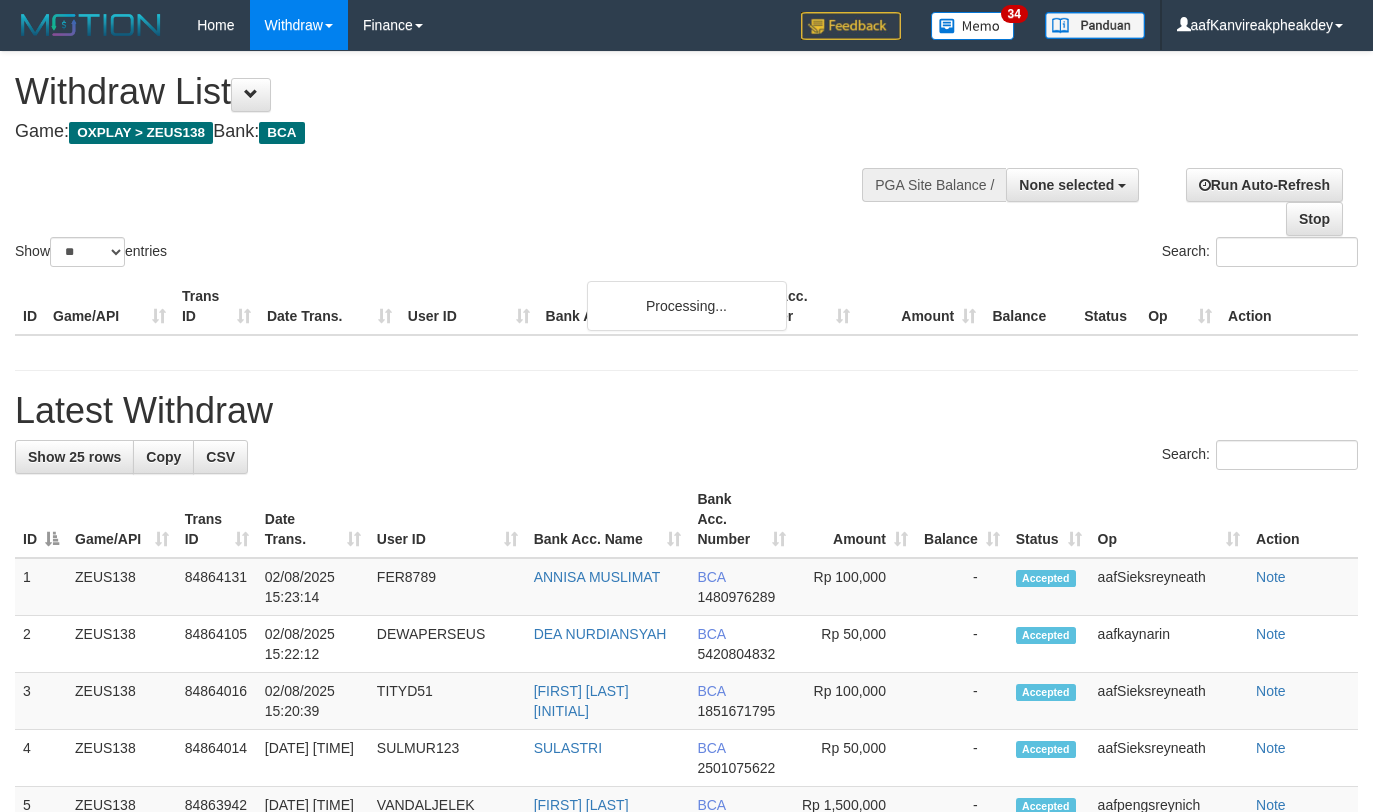select 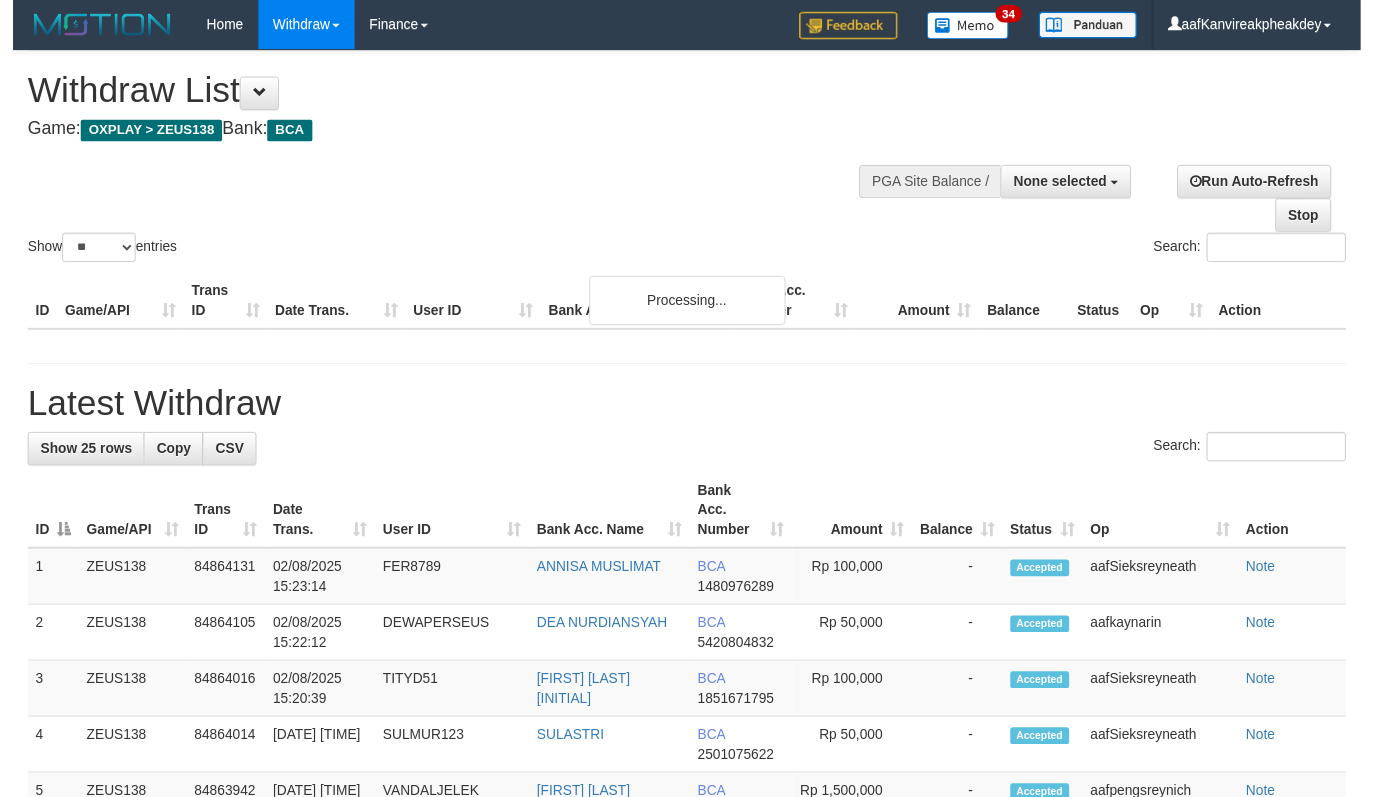 scroll, scrollTop: 0, scrollLeft: 0, axis: both 